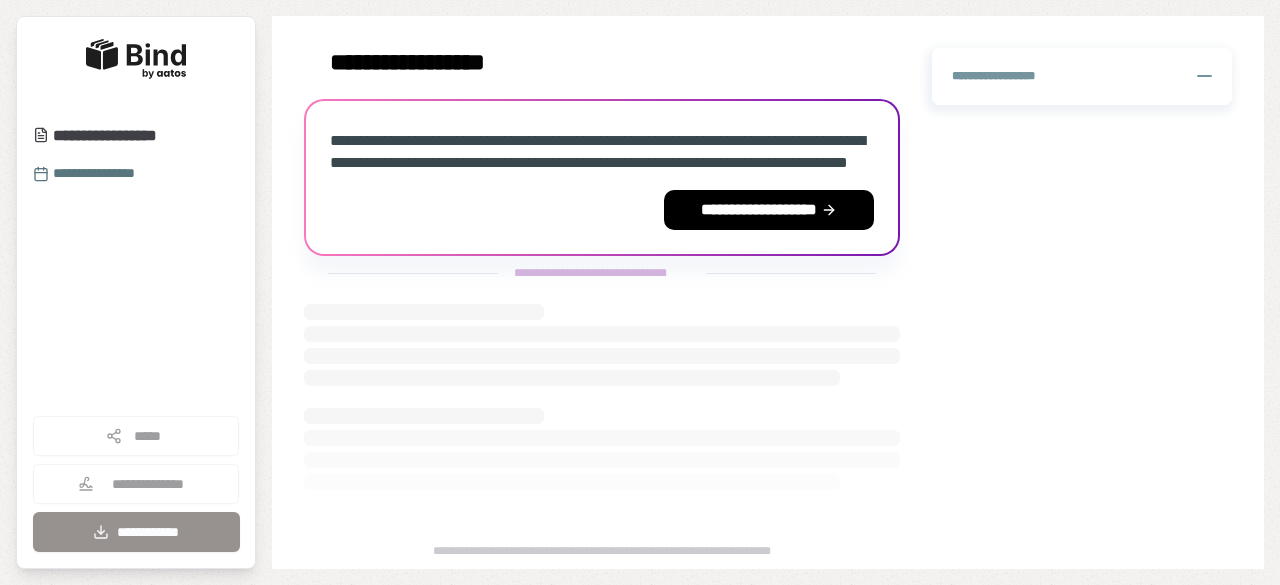 scroll, scrollTop: 0, scrollLeft: 0, axis: both 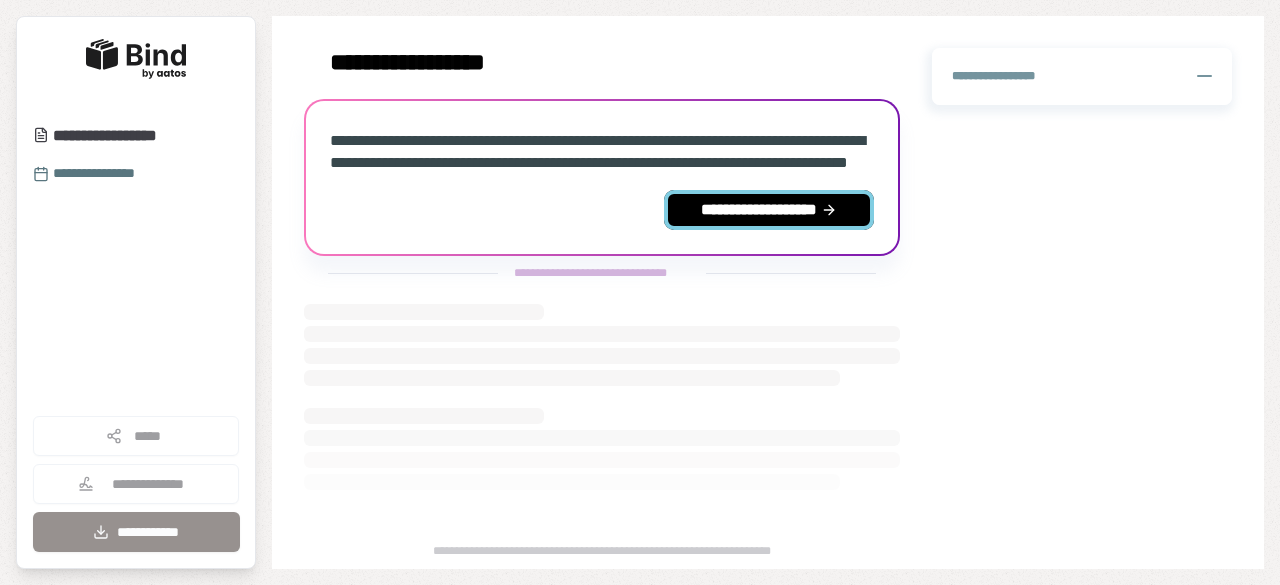 click on "**********" at bounding box center (769, 210) 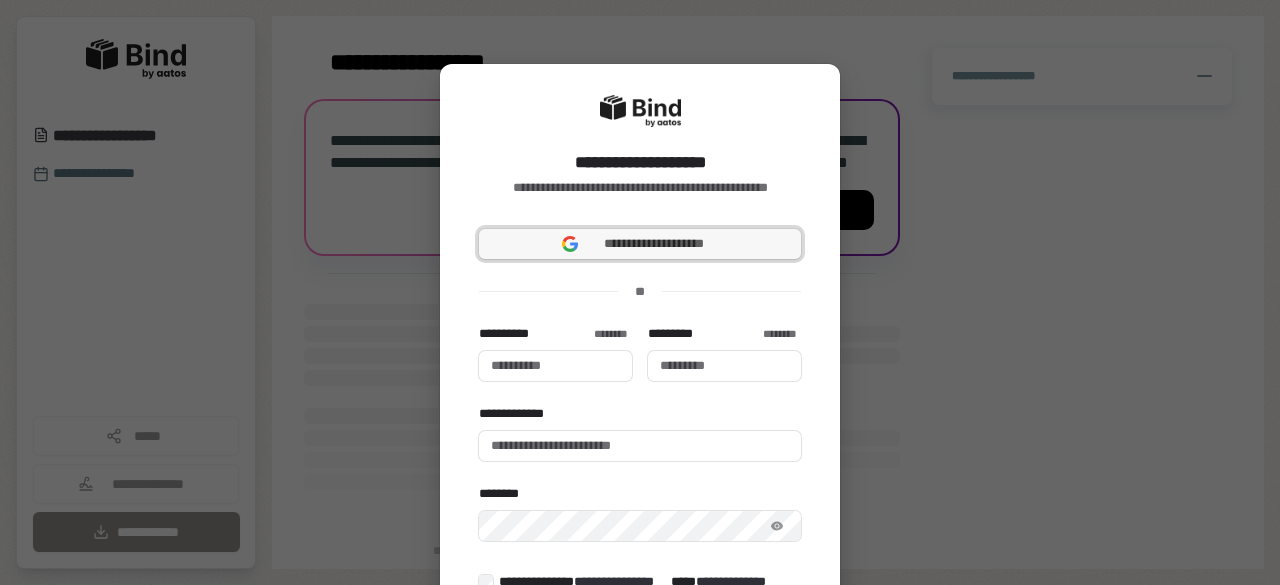 click on "**********" at bounding box center [654, 244] 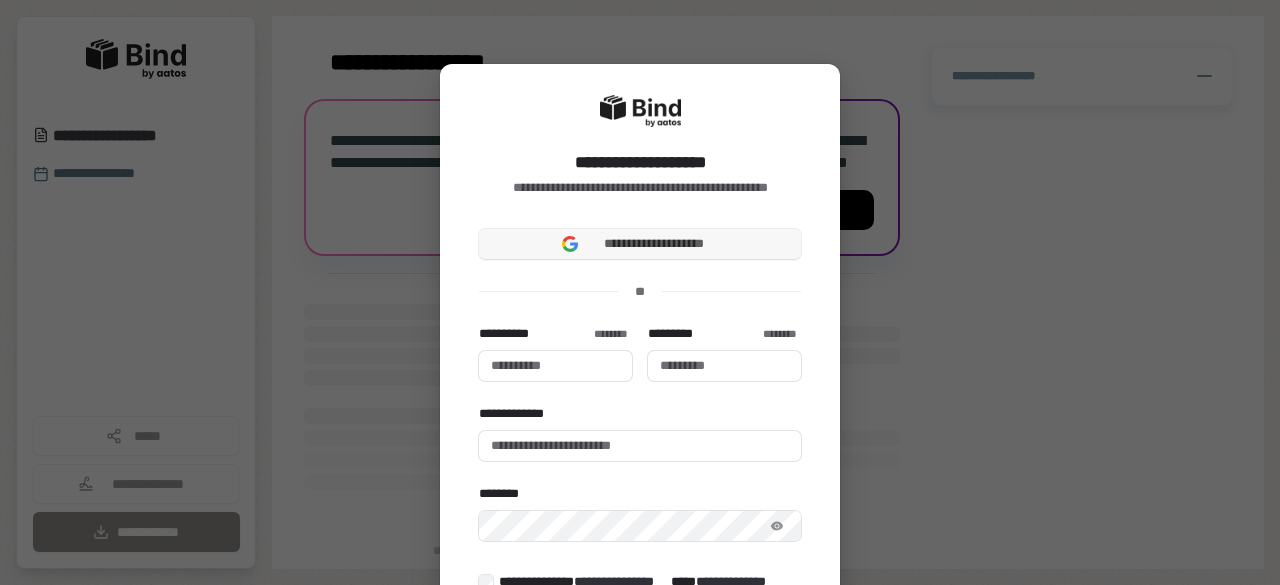 type 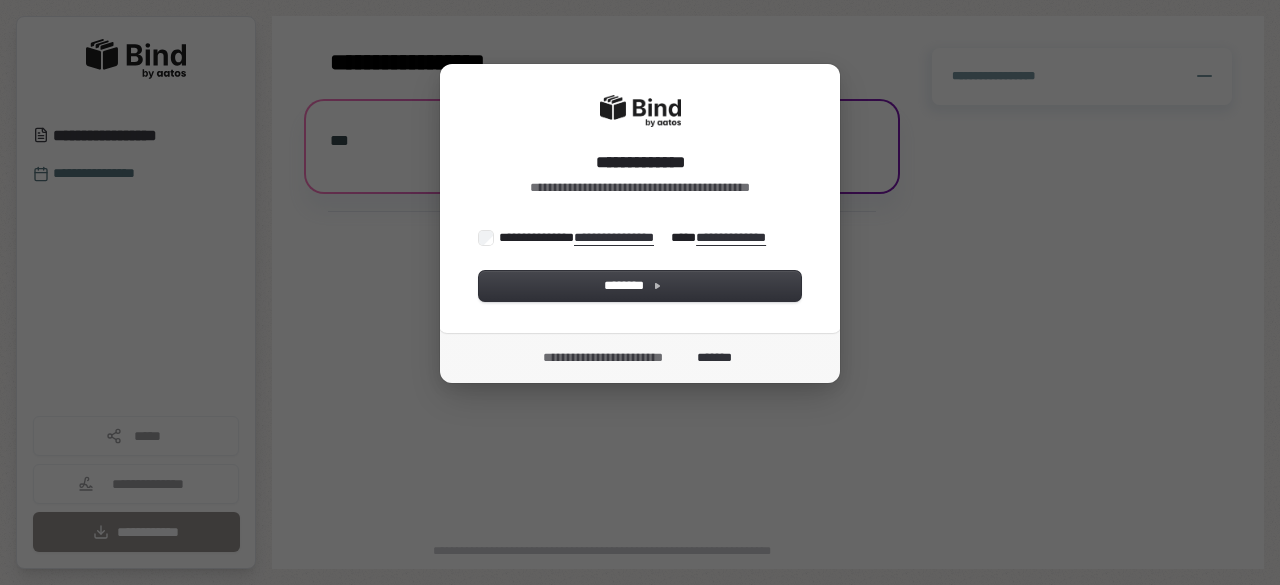 scroll, scrollTop: 0, scrollLeft: 0, axis: both 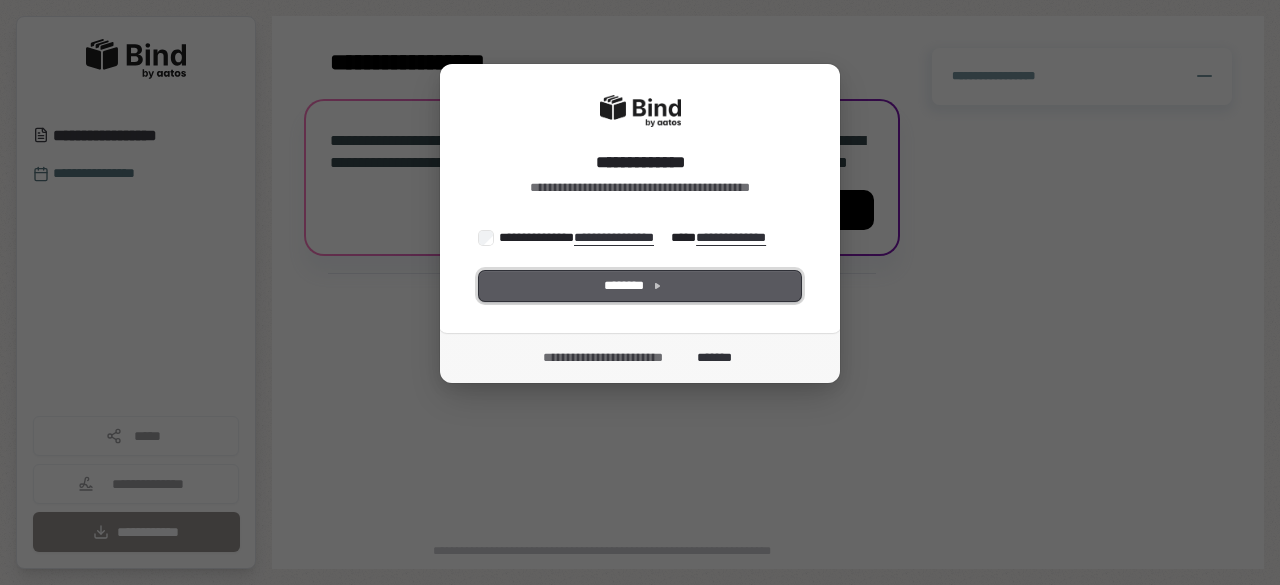 click on "********" at bounding box center (640, 286) 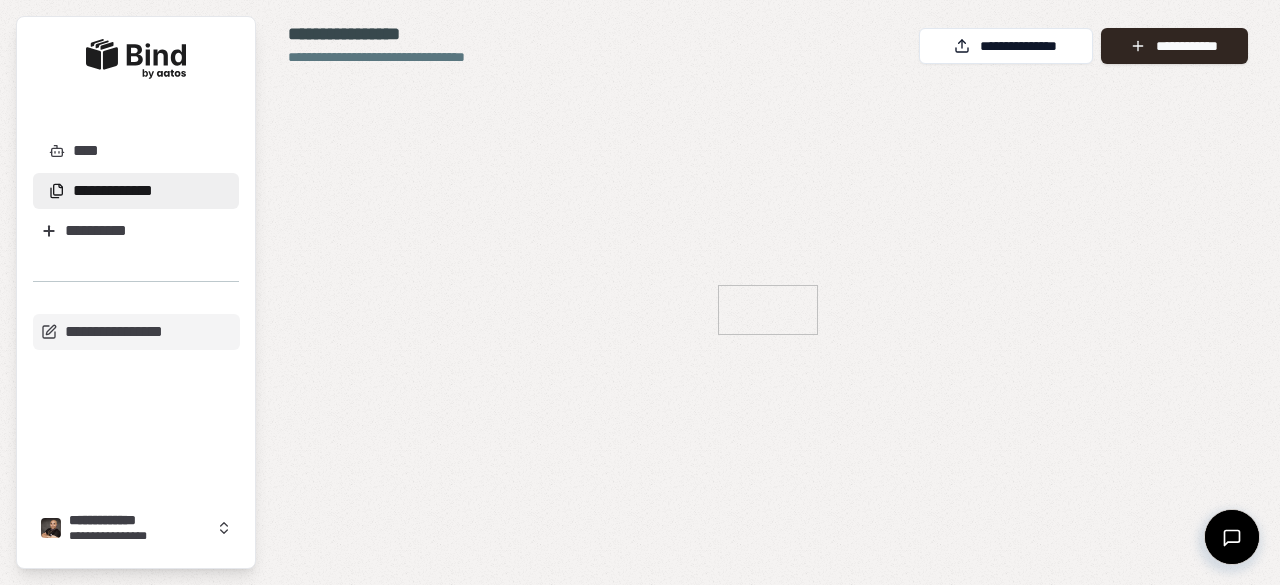 scroll, scrollTop: 0, scrollLeft: 0, axis: both 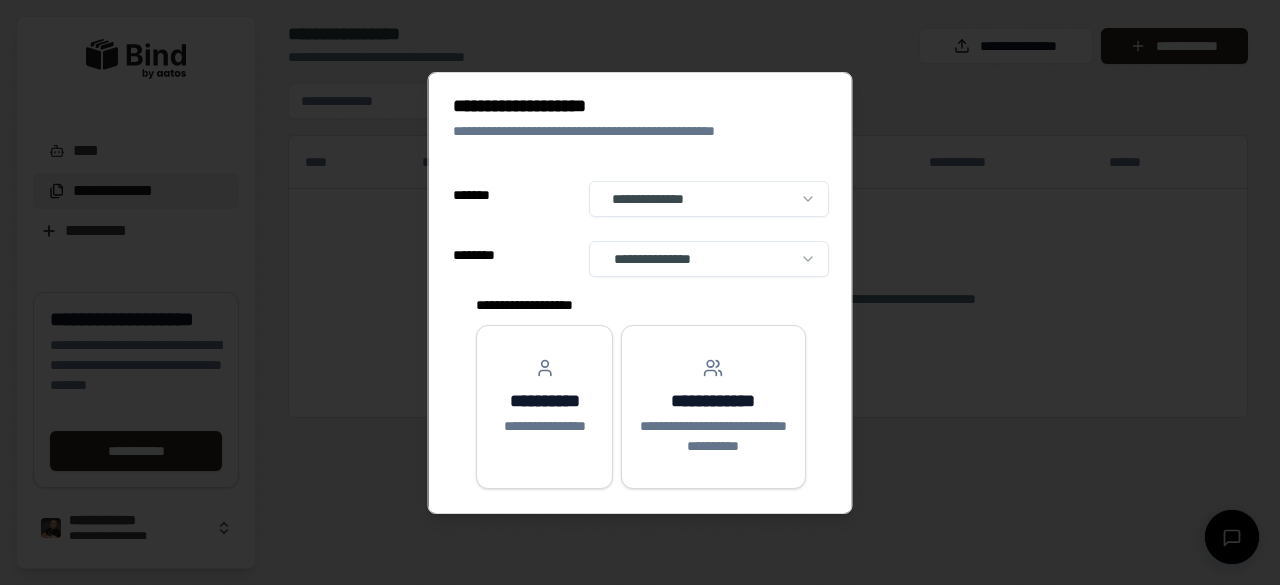 select on "**" 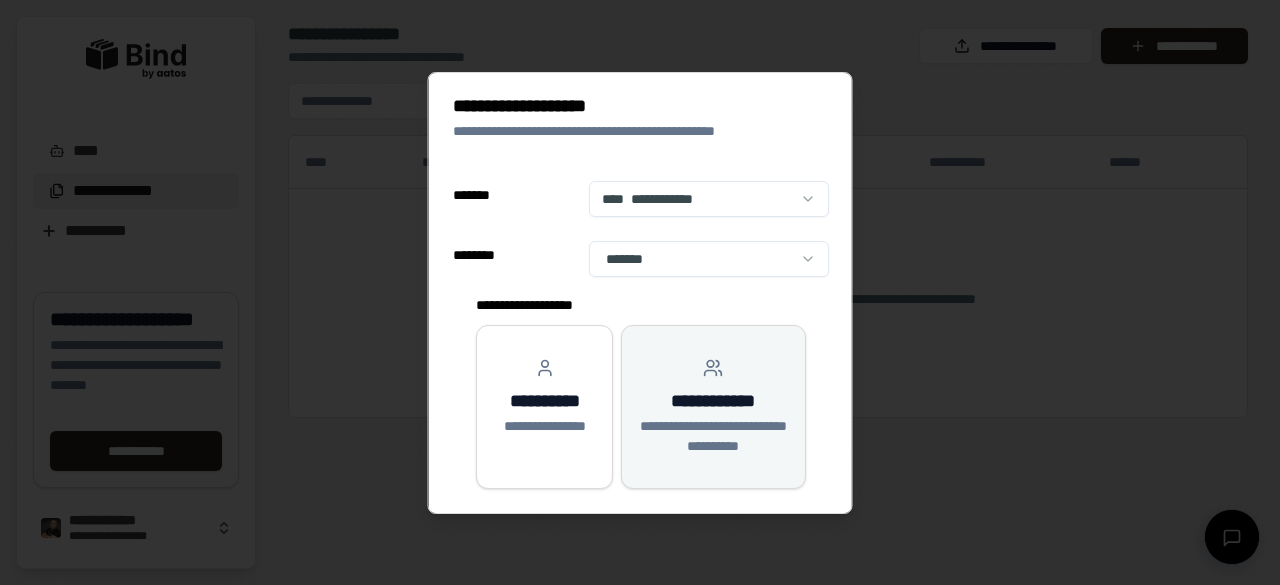 click on "**********" at bounding box center (713, 436) 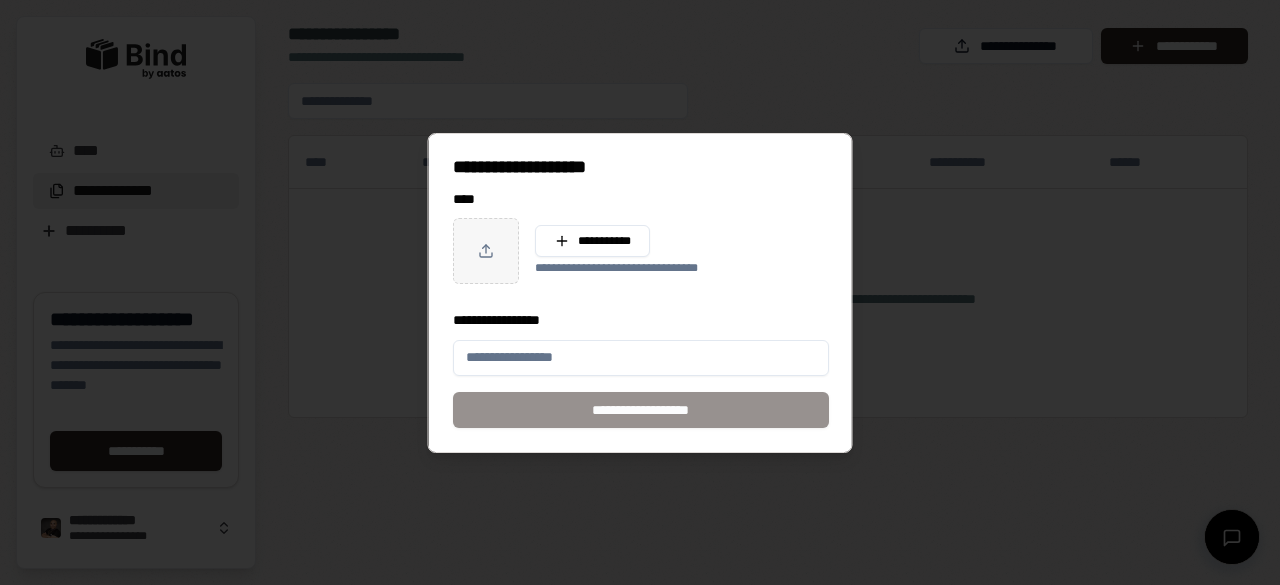 click on "**********" at bounding box center (640, 293) 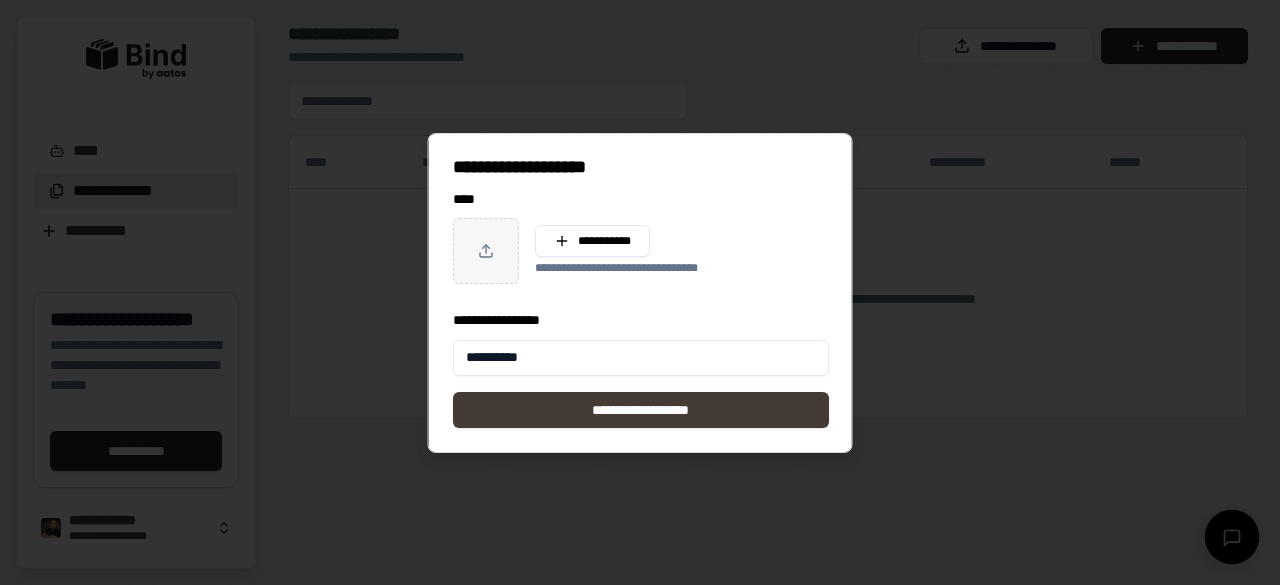 type on "**********" 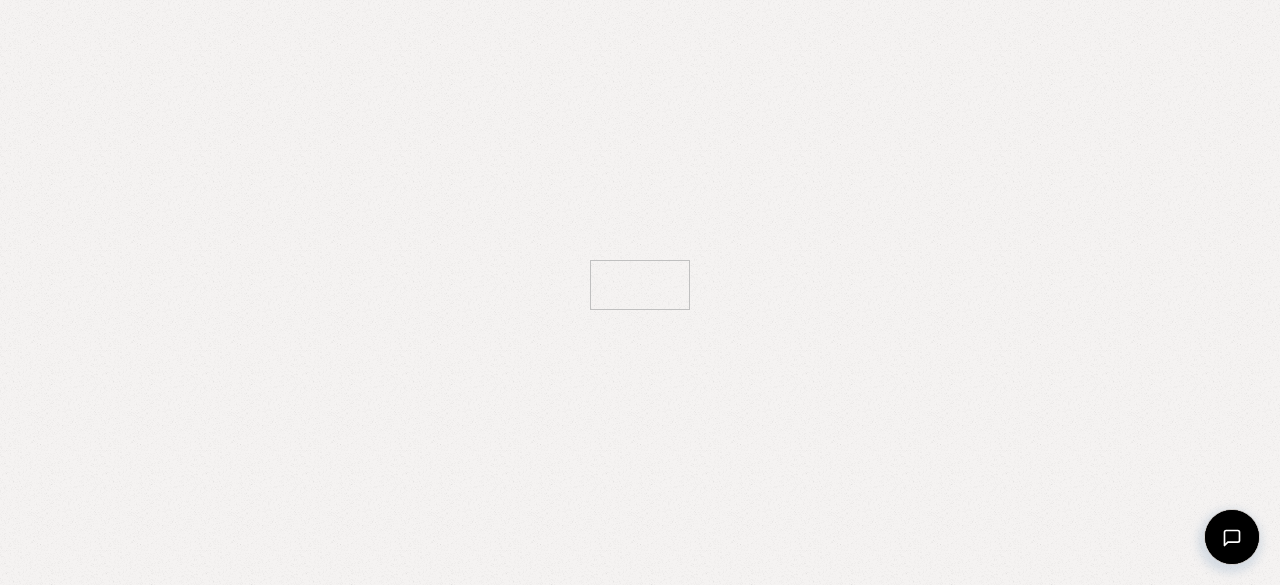 scroll, scrollTop: 0, scrollLeft: 0, axis: both 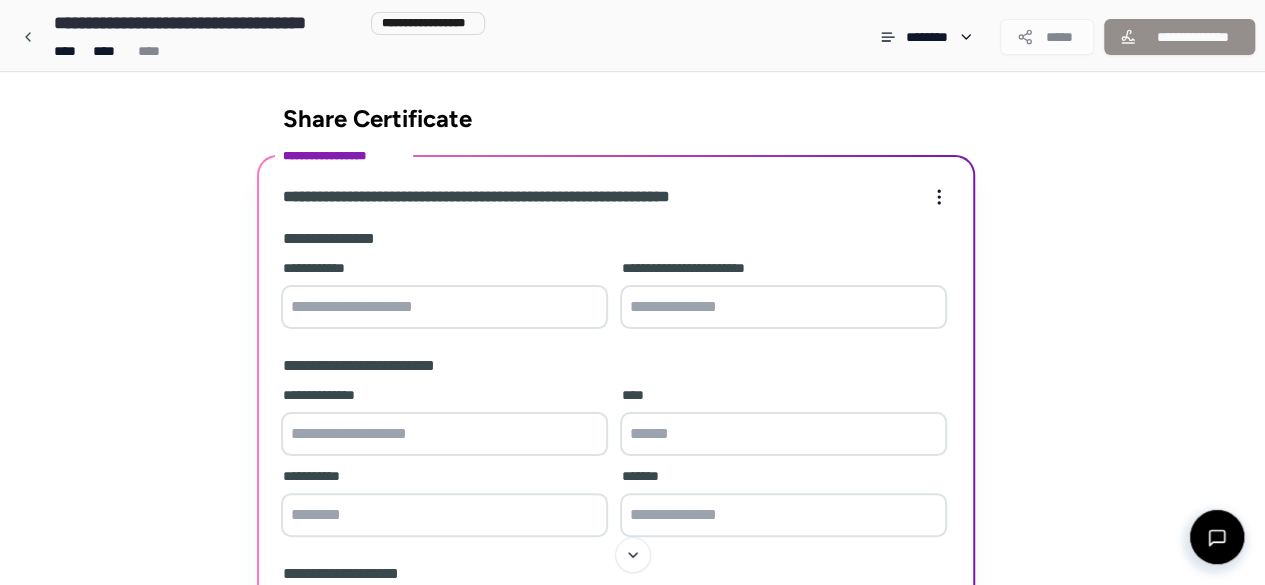 click at bounding box center (444, 307) 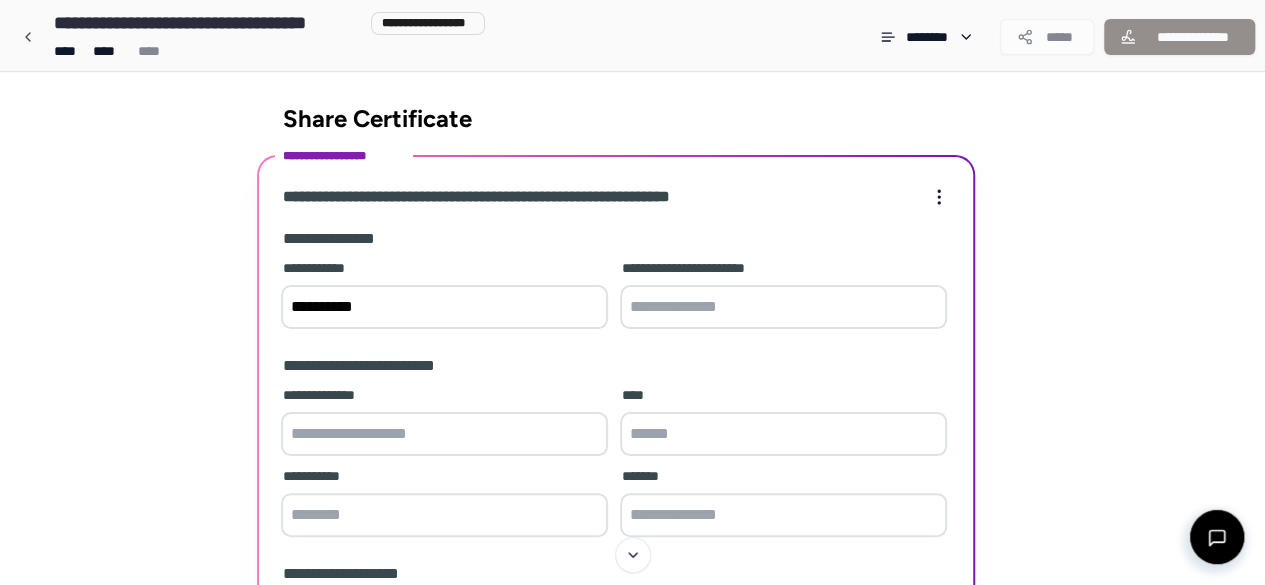 type on "**********" 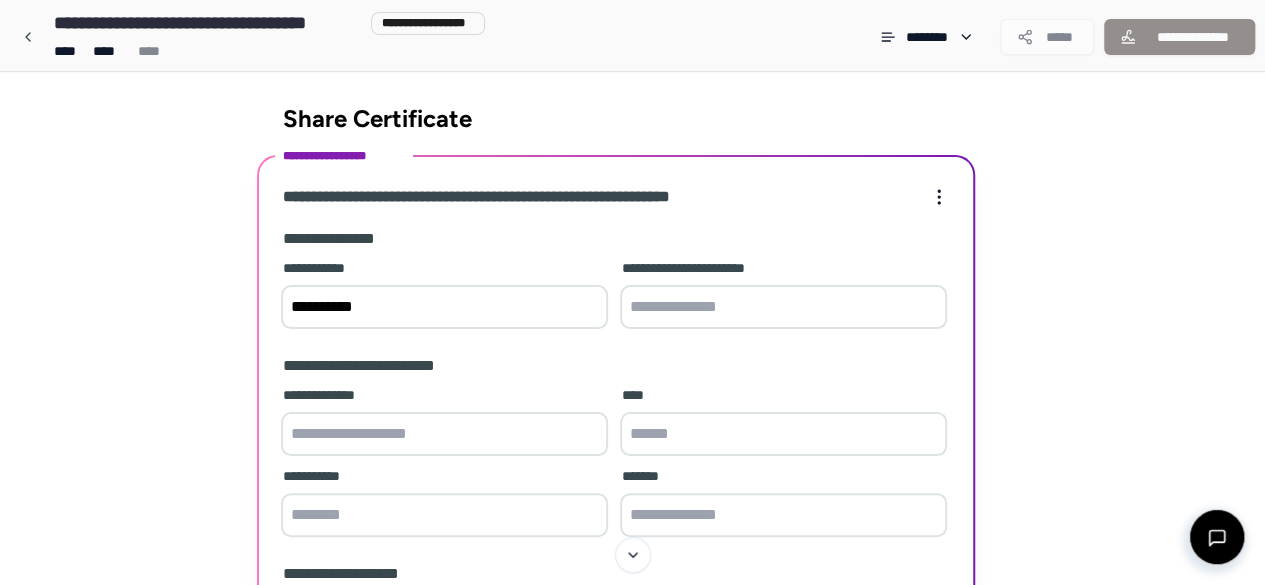 click at bounding box center [783, 307] 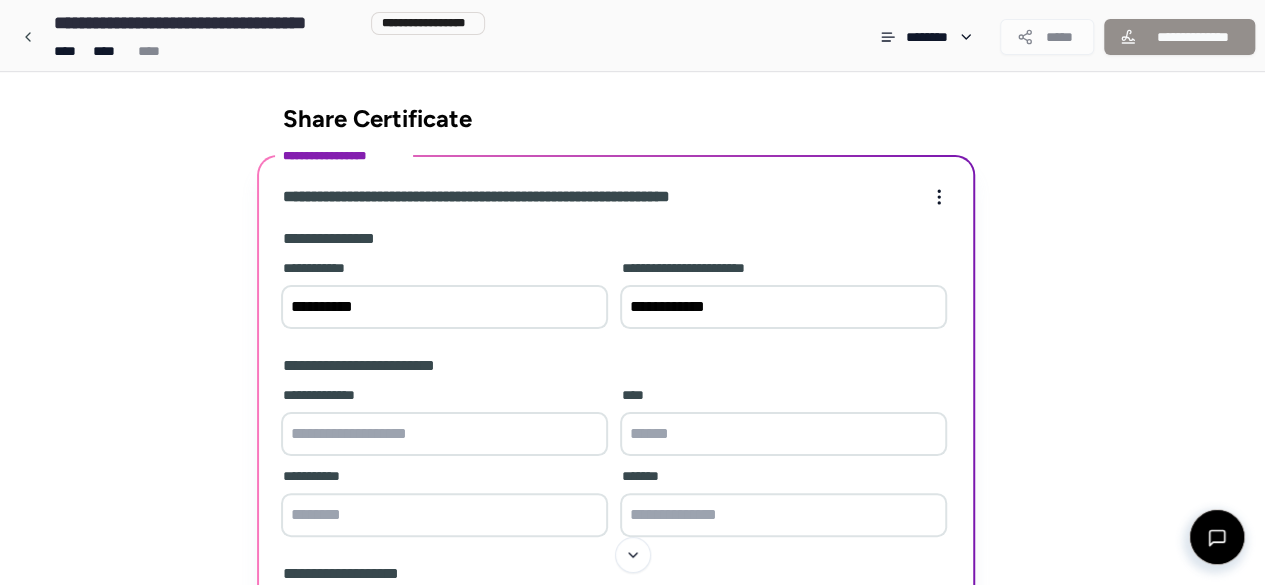 type on "**********" 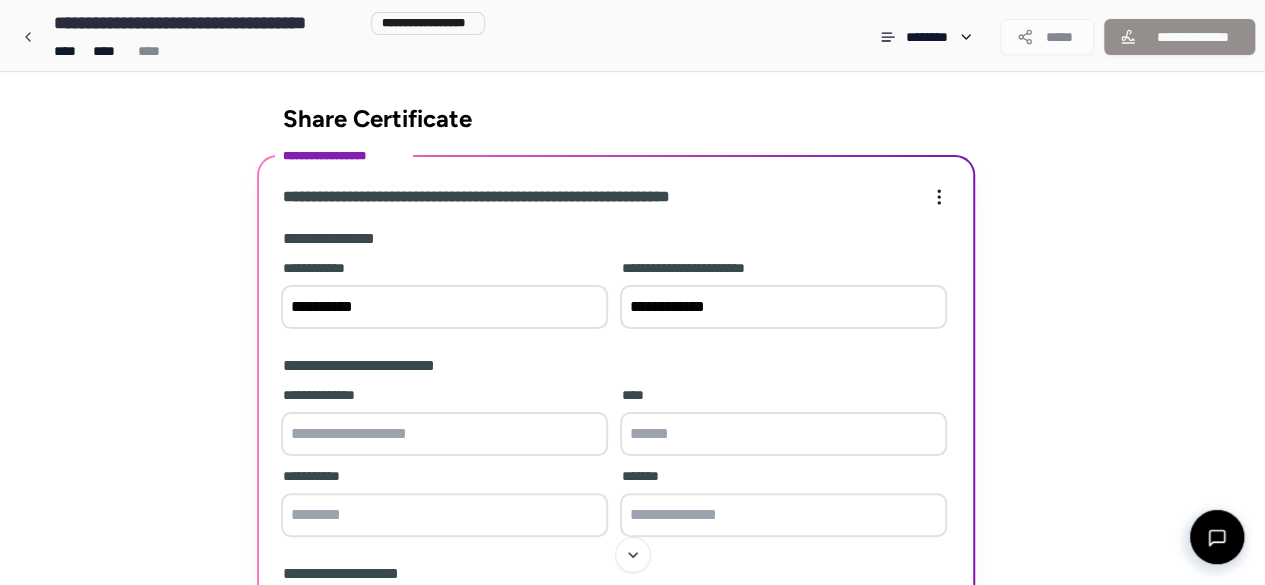 click at bounding box center [444, 434] 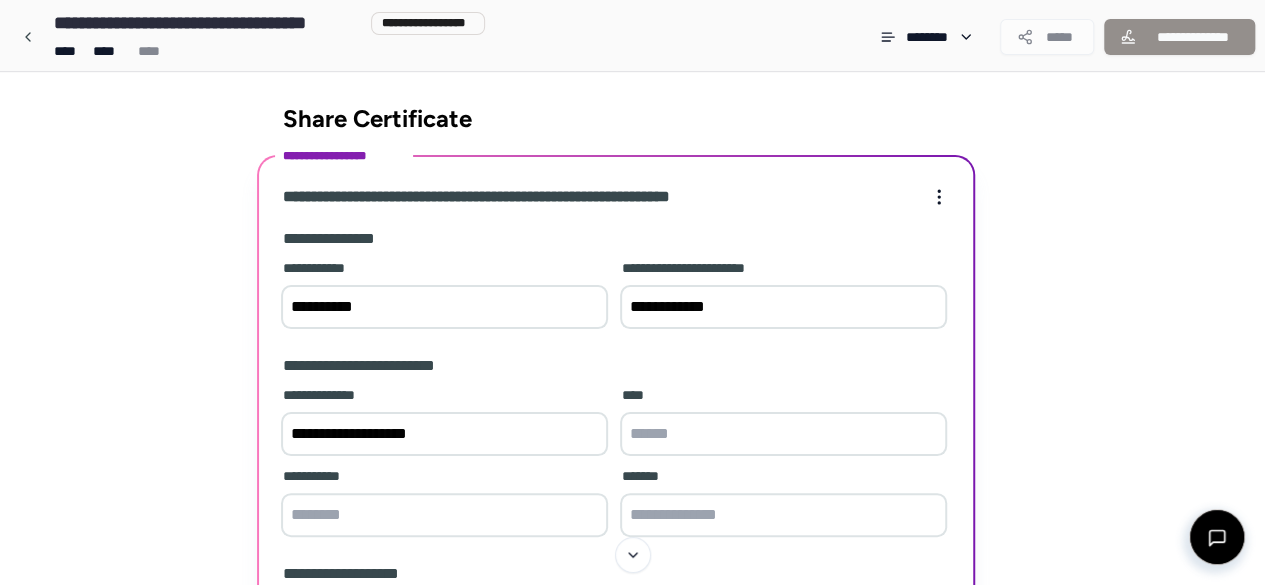 type on "**********" 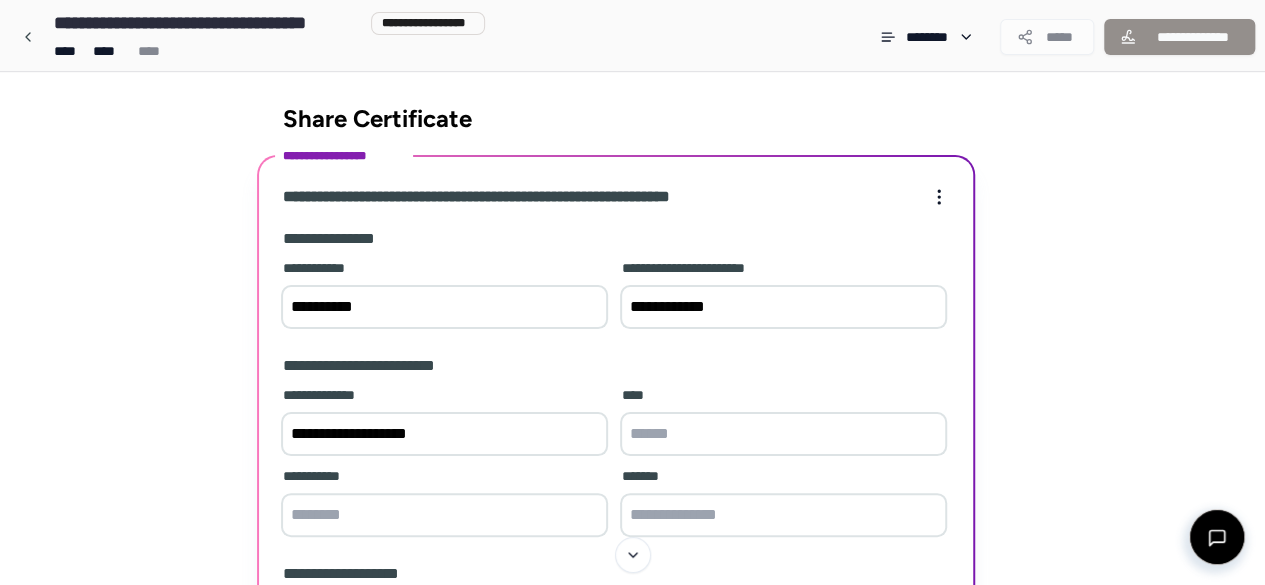 click at bounding box center [783, 434] 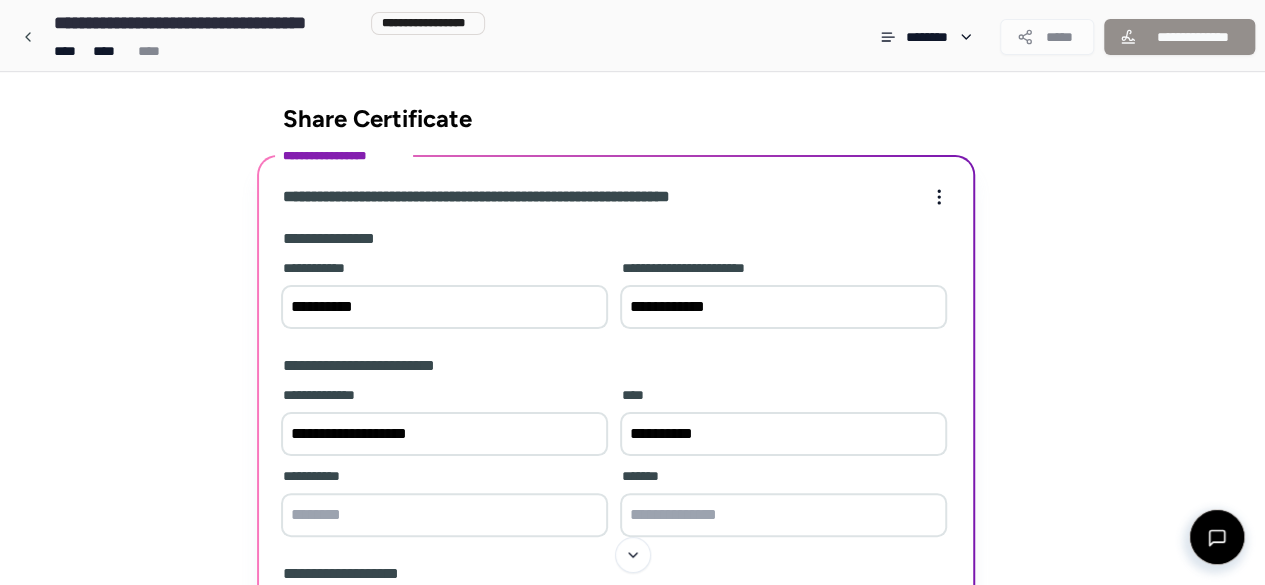 type on "**********" 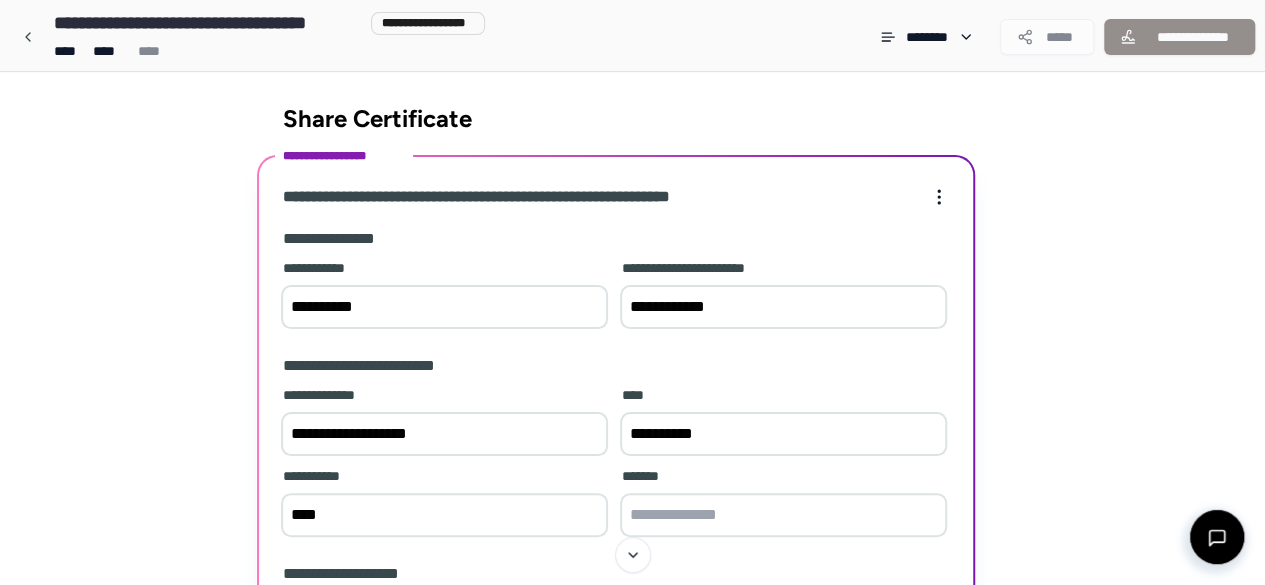 type on "****" 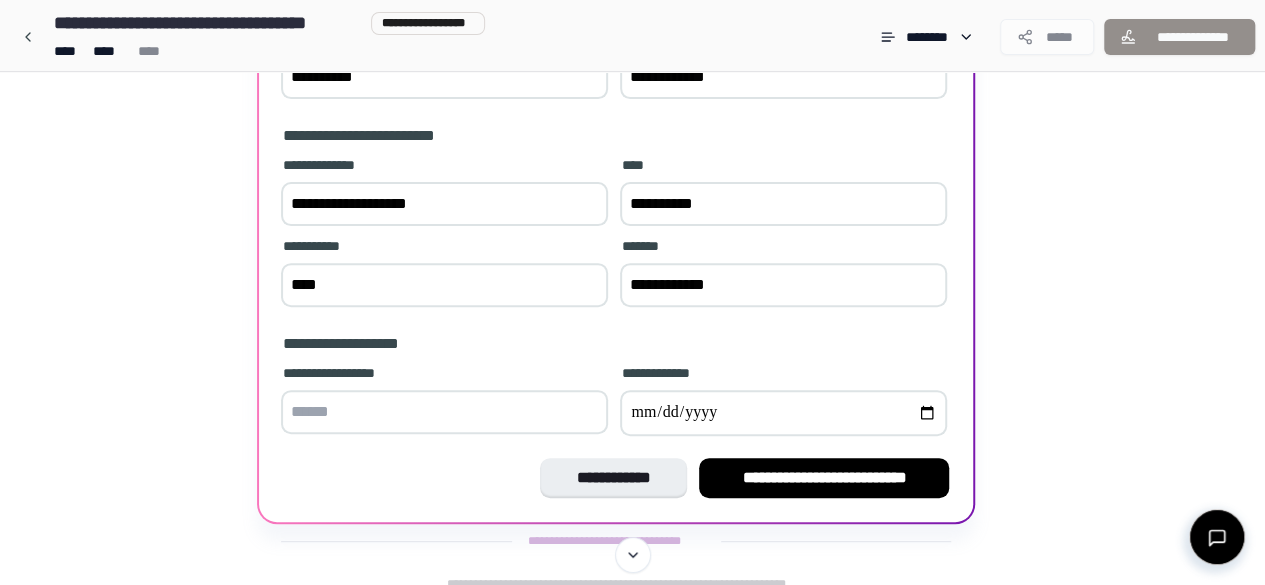 scroll, scrollTop: 246, scrollLeft: 0, axis: vertical 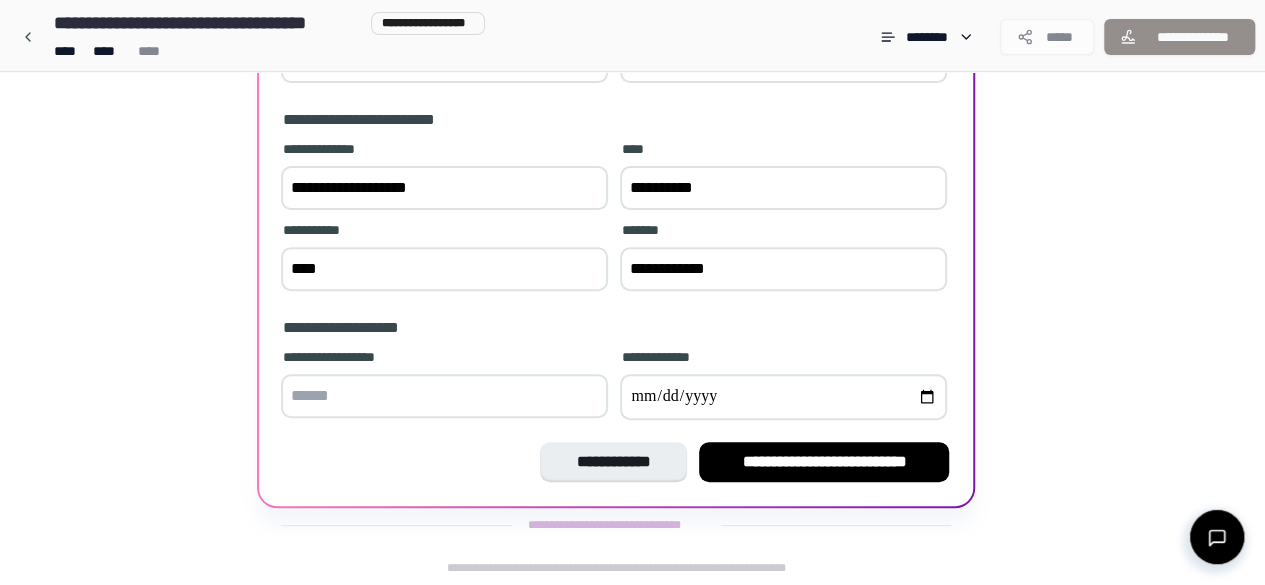 type on "**********" 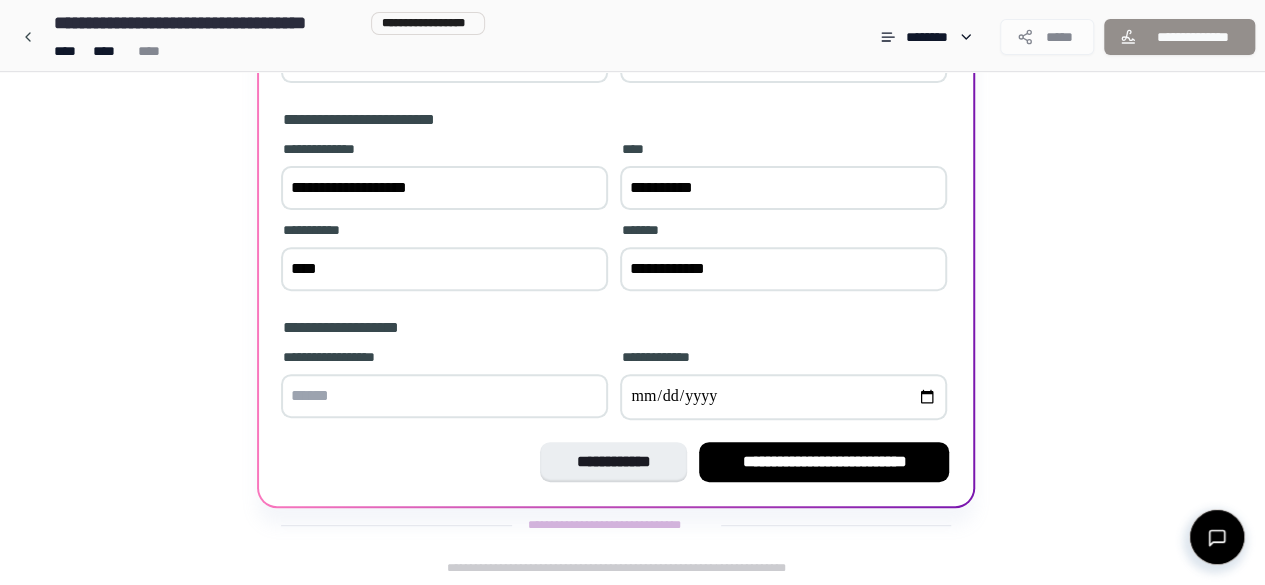 click at bounding box center [444, 396] 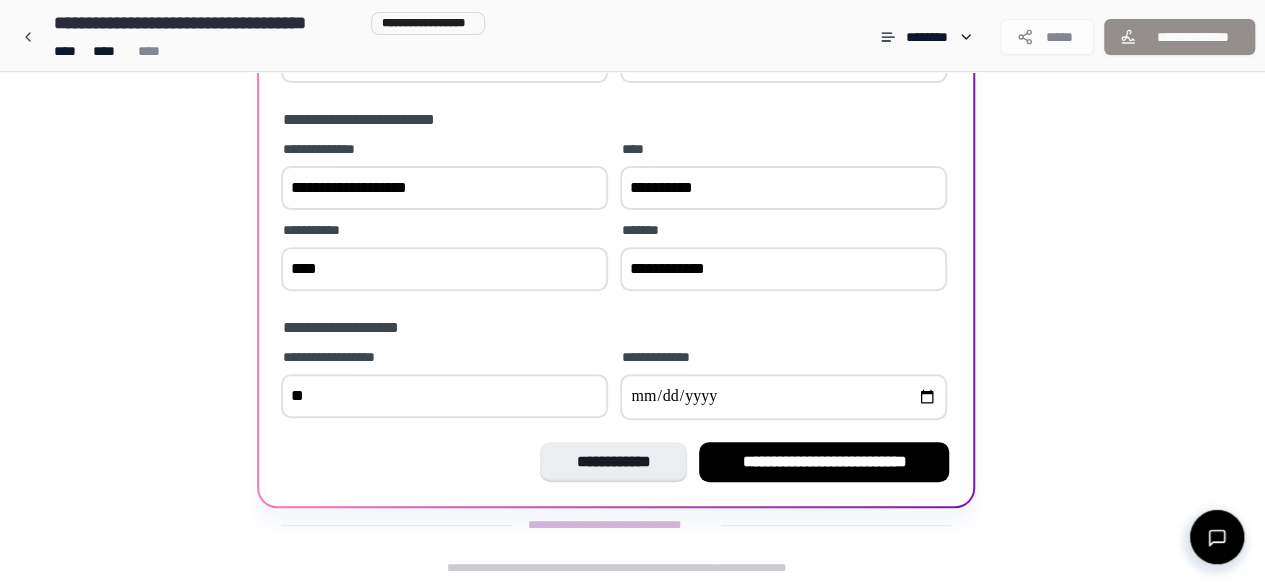 type on "**" 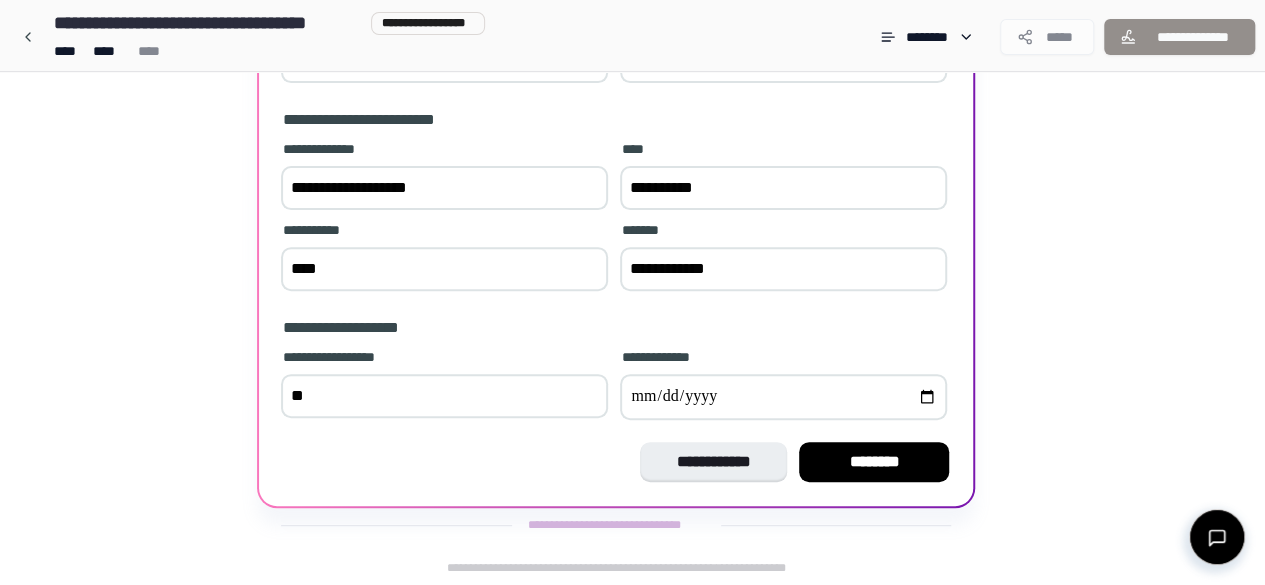 type on "**********" 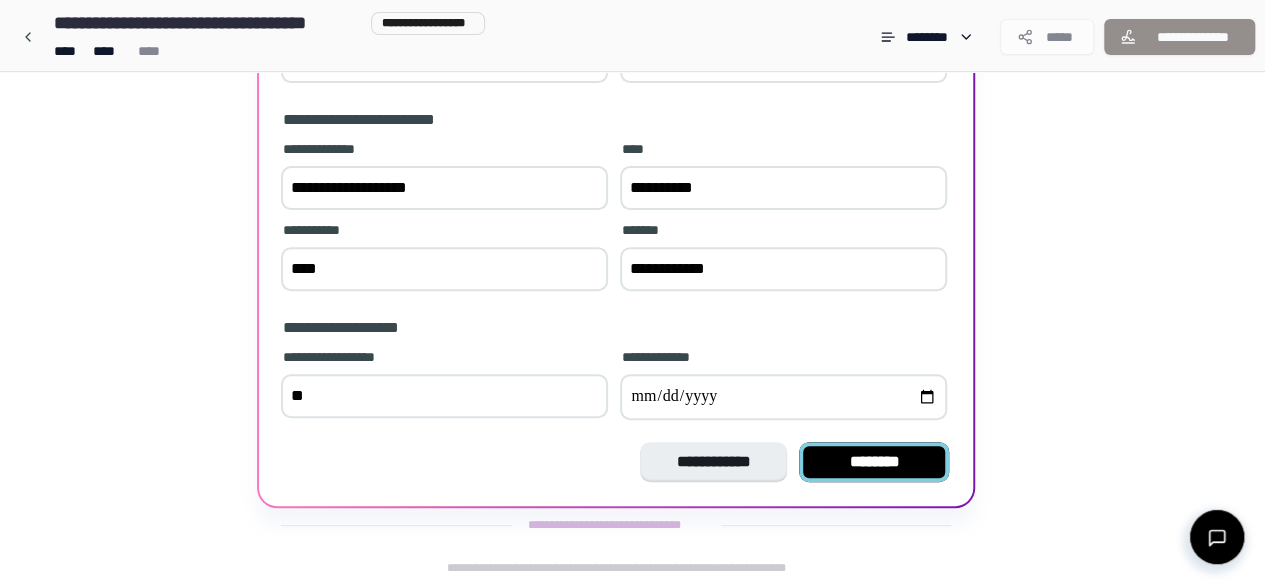 click on "********" at bounding box center [874, 462] 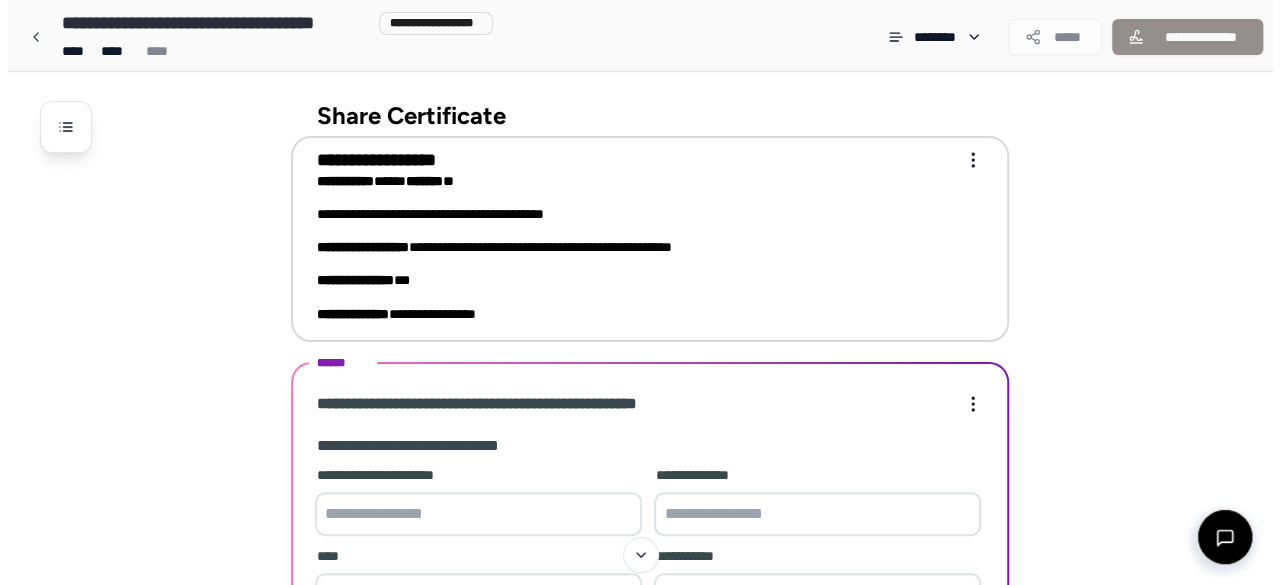 scroll, scrollTop: 0, scrollLeft: 0, axis: both 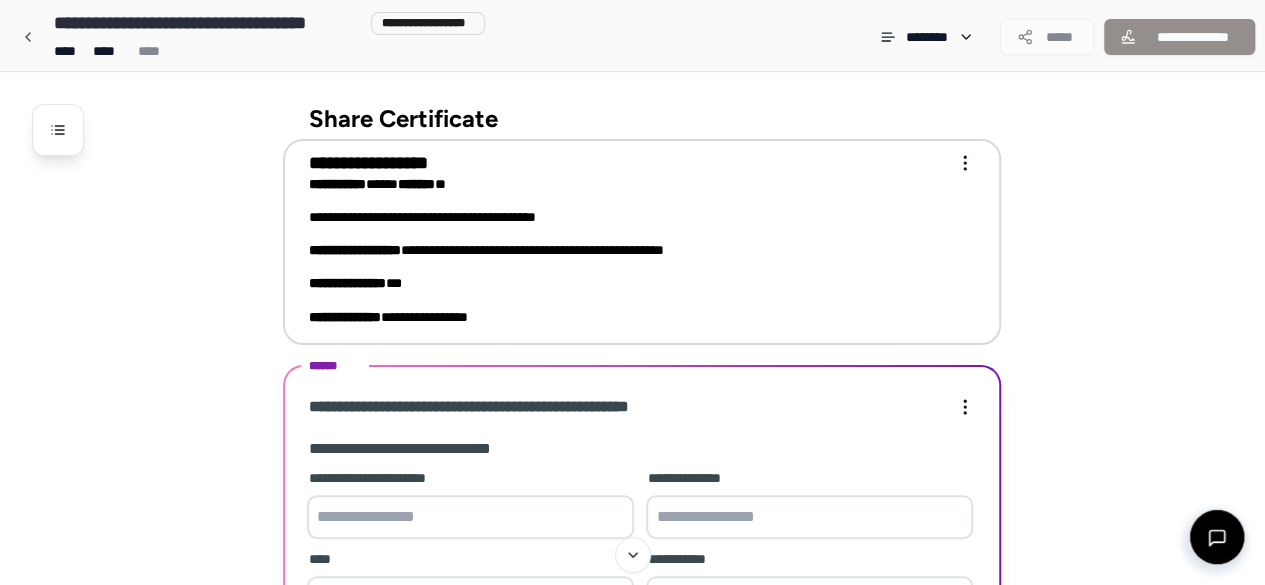 click on "**********" at bounding box center [628, 240] 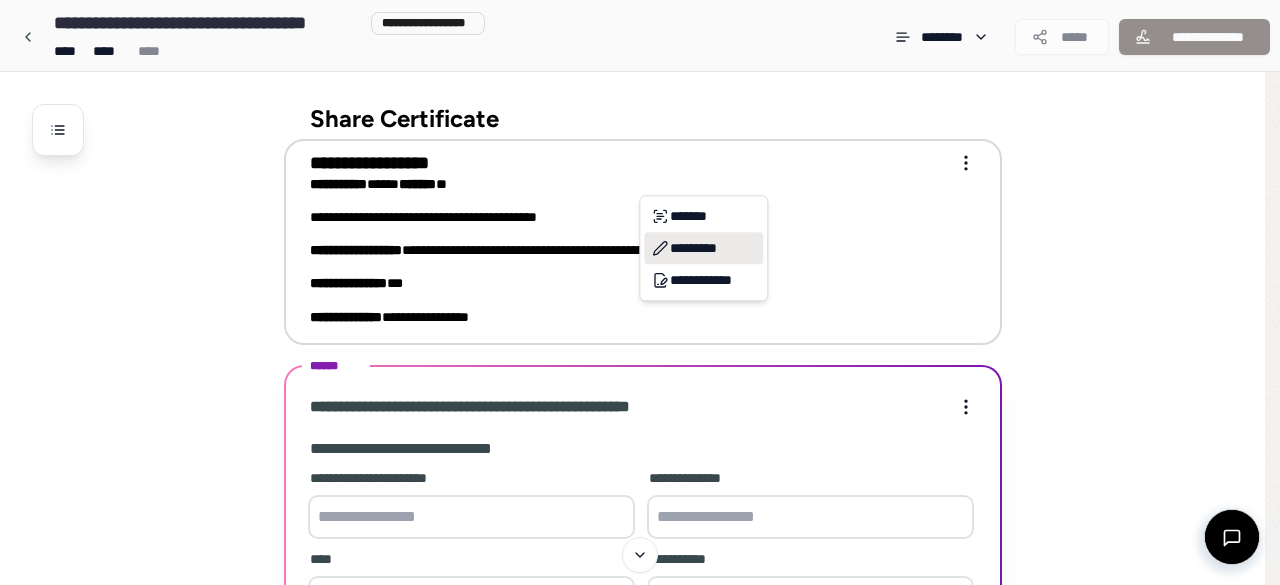 click on "*********" at bounding box center (703, 248) 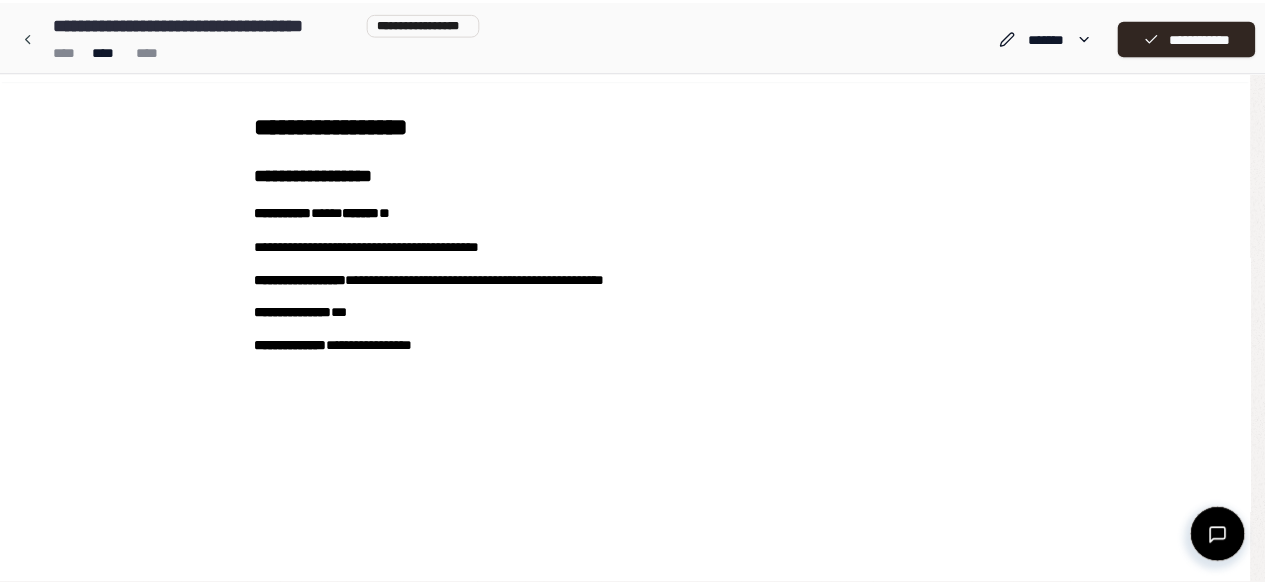 scroll, scrollTop: 0, scrollLeft: 0, axis: both 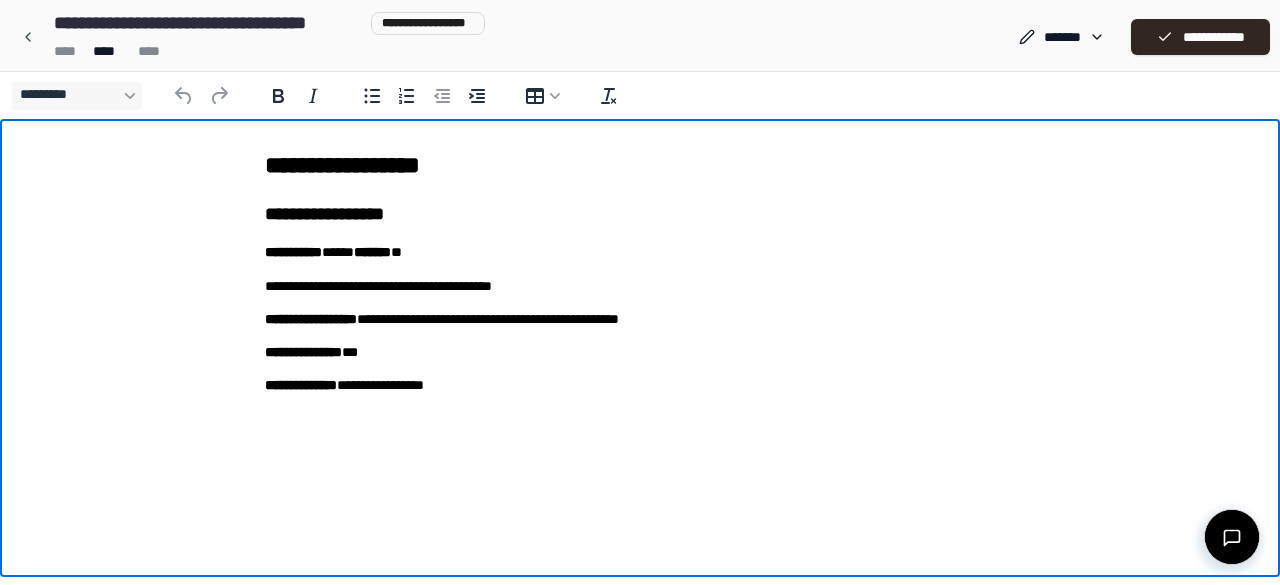 click on "**********" at bounding box center (640, 319) 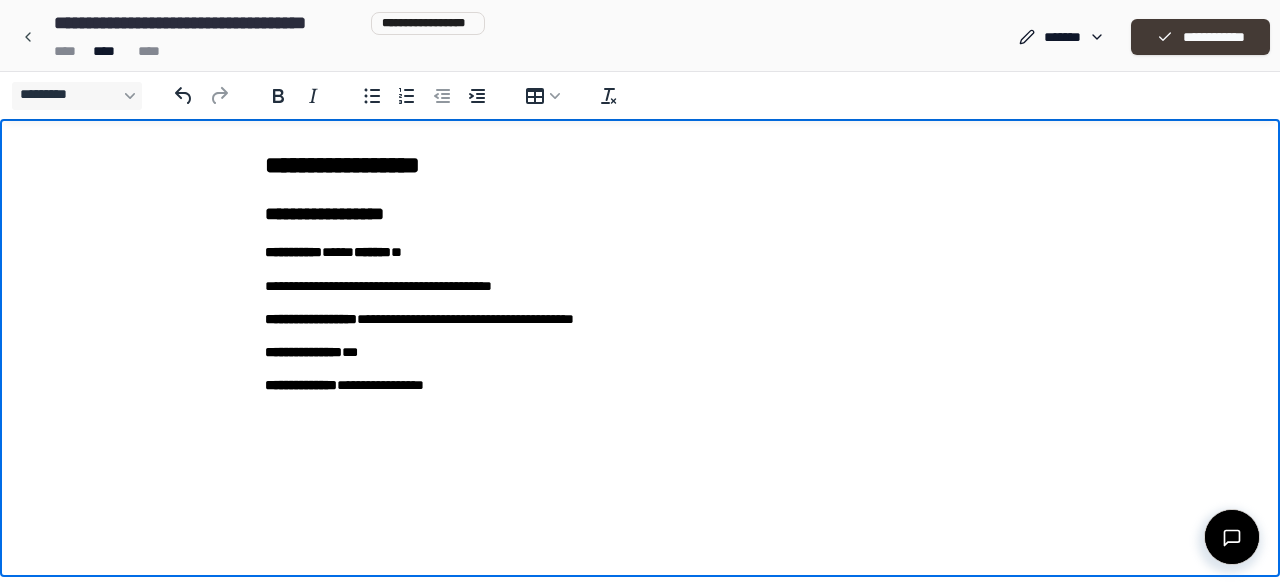 click on "**********" at bounding box center [1200, 37] 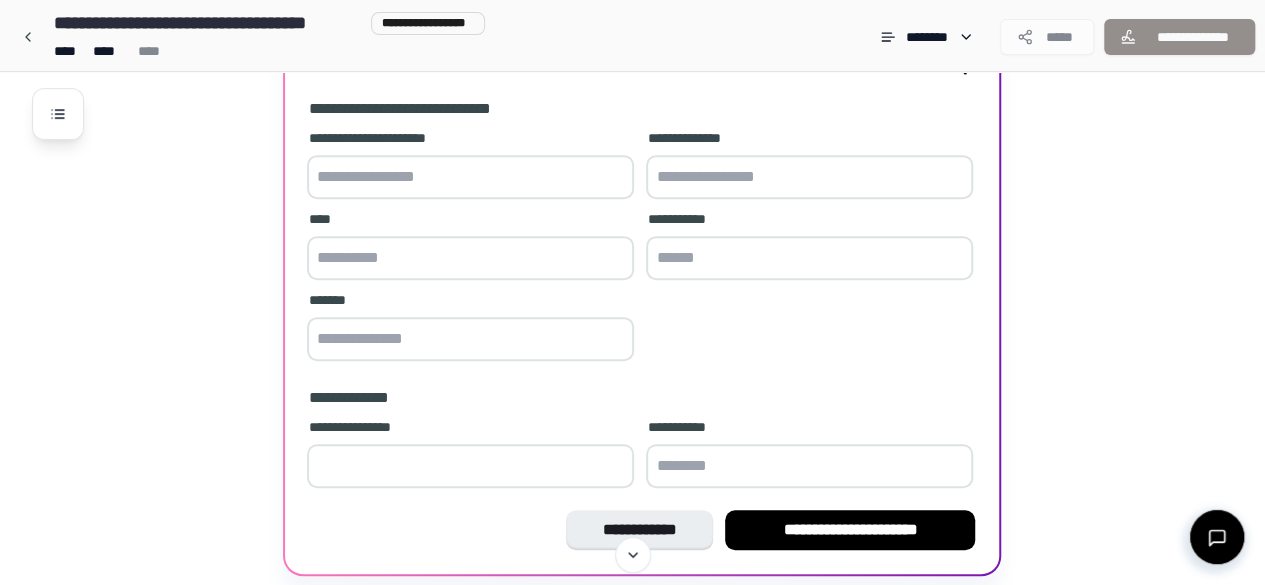scroll, scrollTop: 308, scrollLeft: 0, axis: vertical 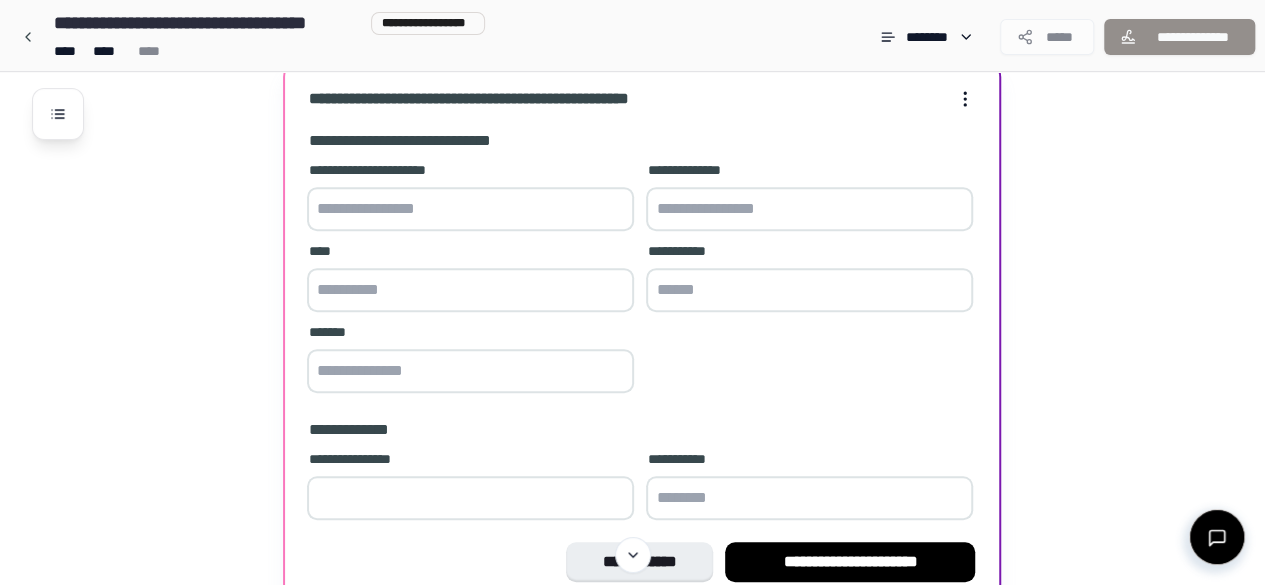 click at bounding box center (470, 209) 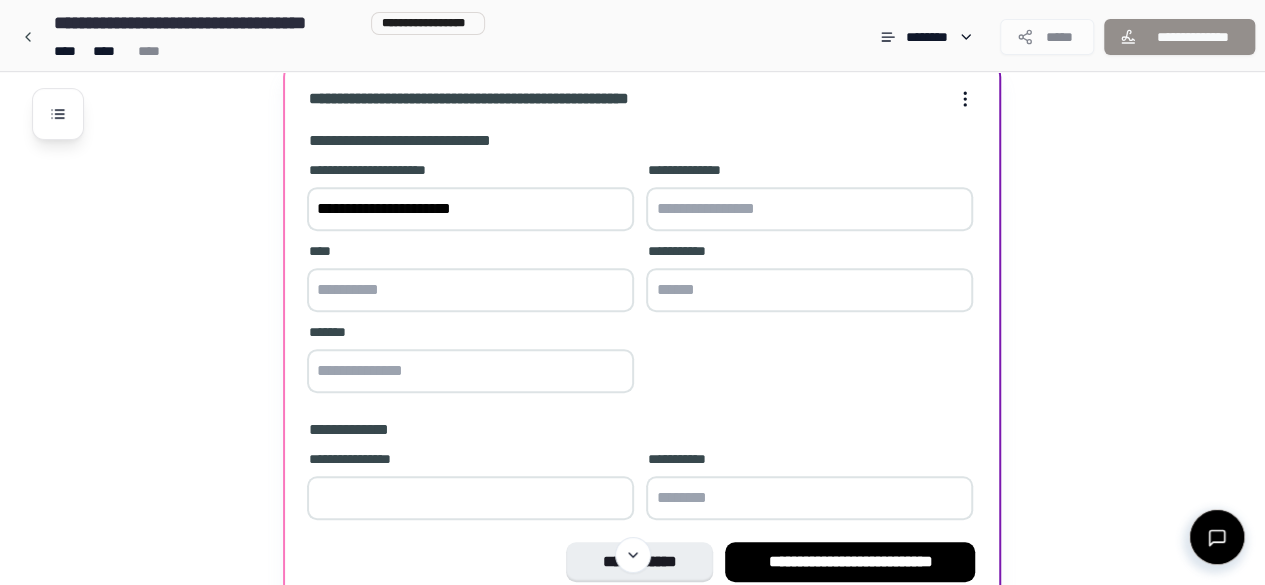 type on "**********" 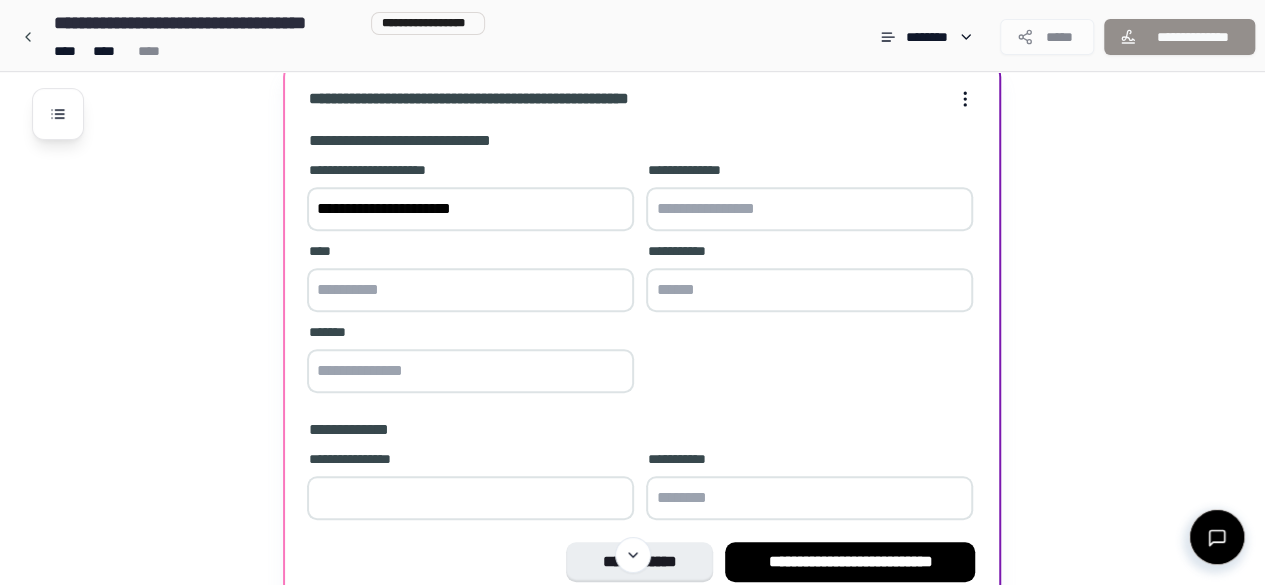 click at bounding box center (809, 209) 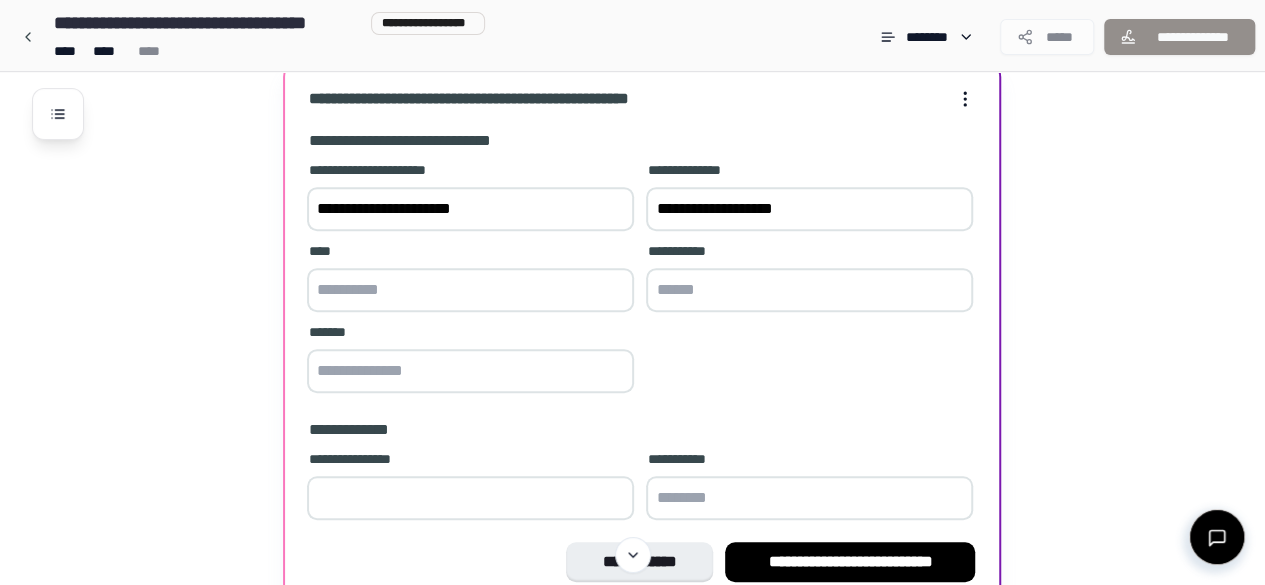 type on "**********" 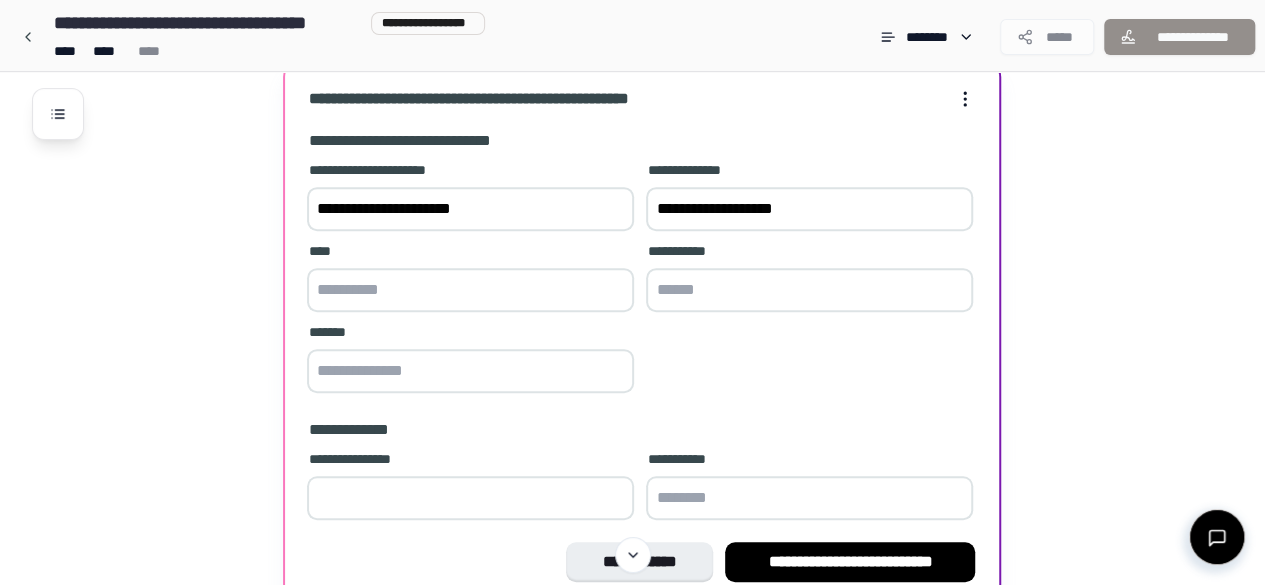click at bounding box center (470, 290) 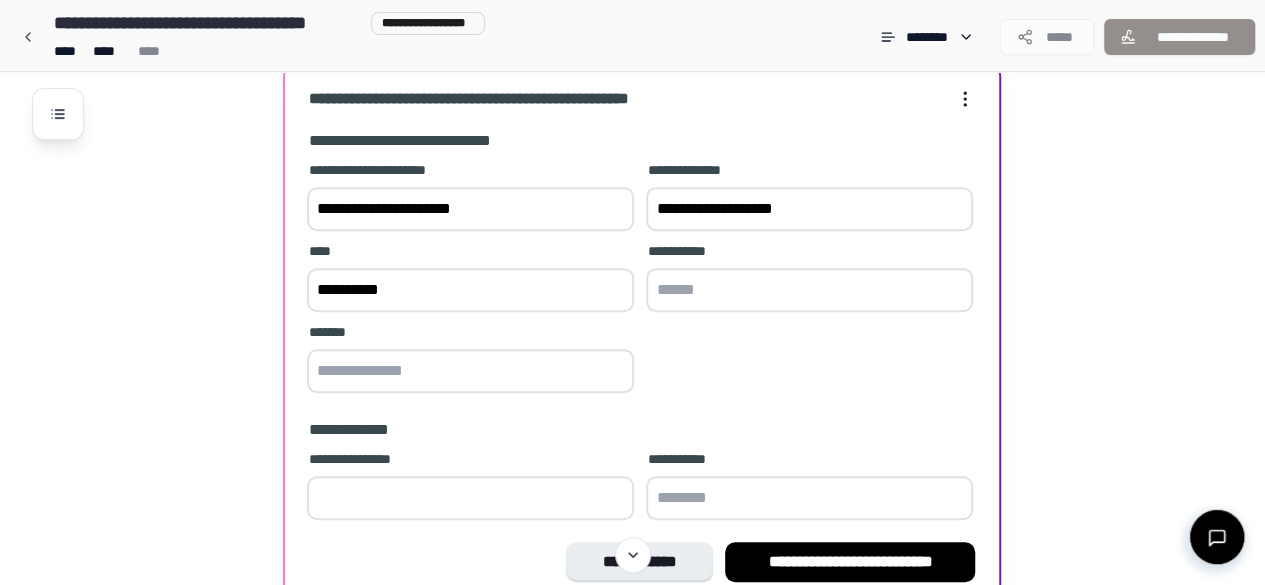 type on "**********" 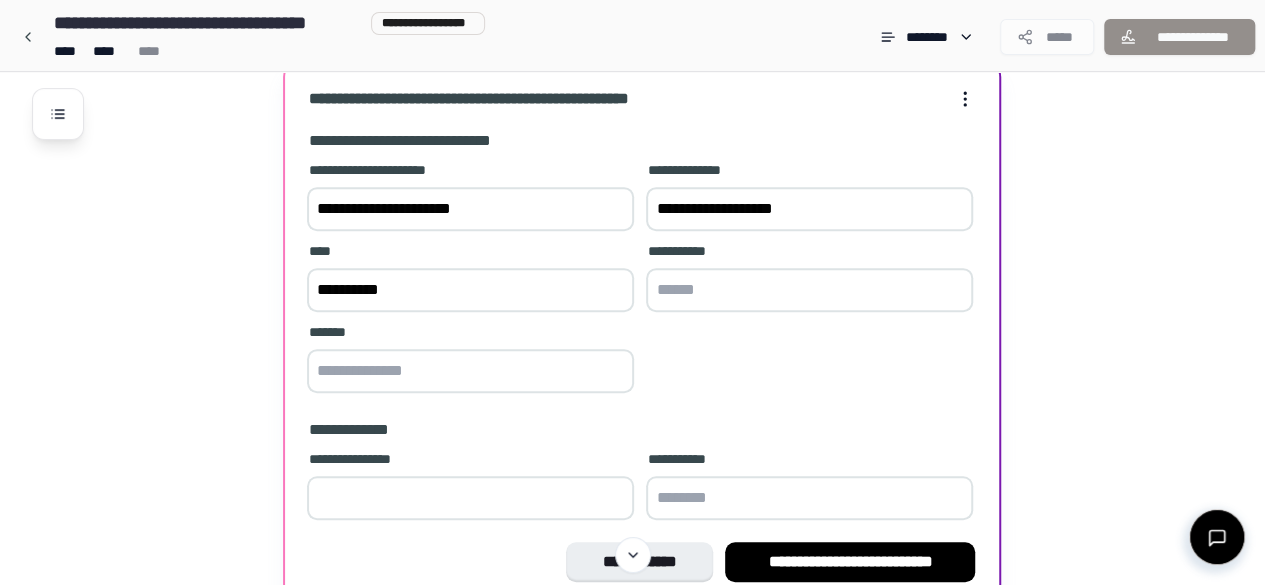 click at bounding box center (809, 290) 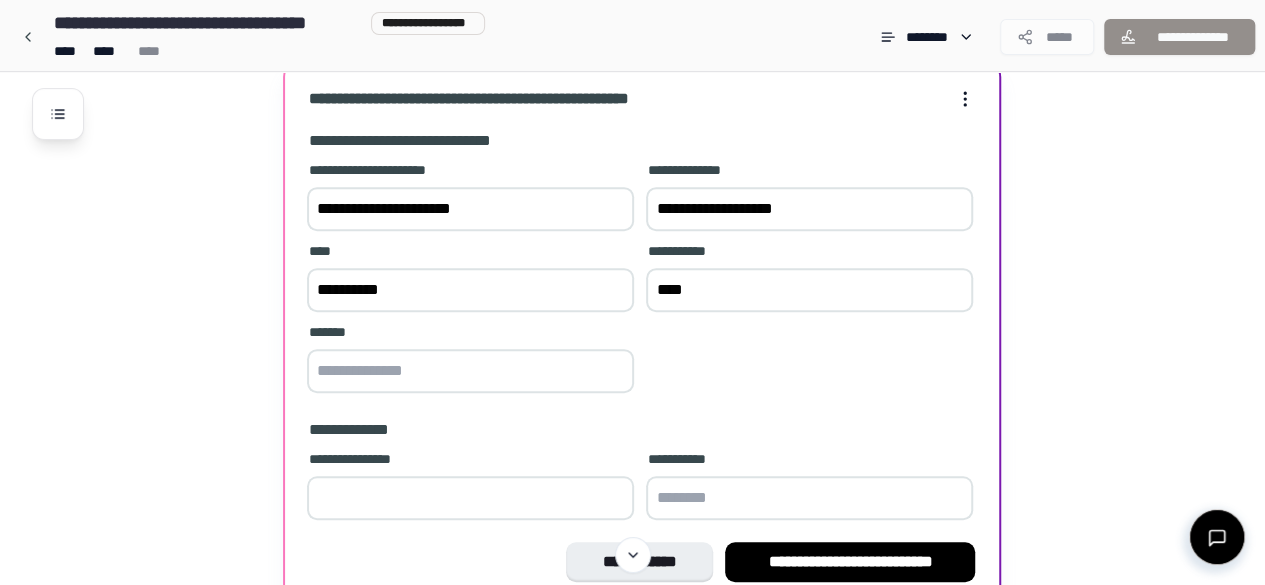 type on "****" 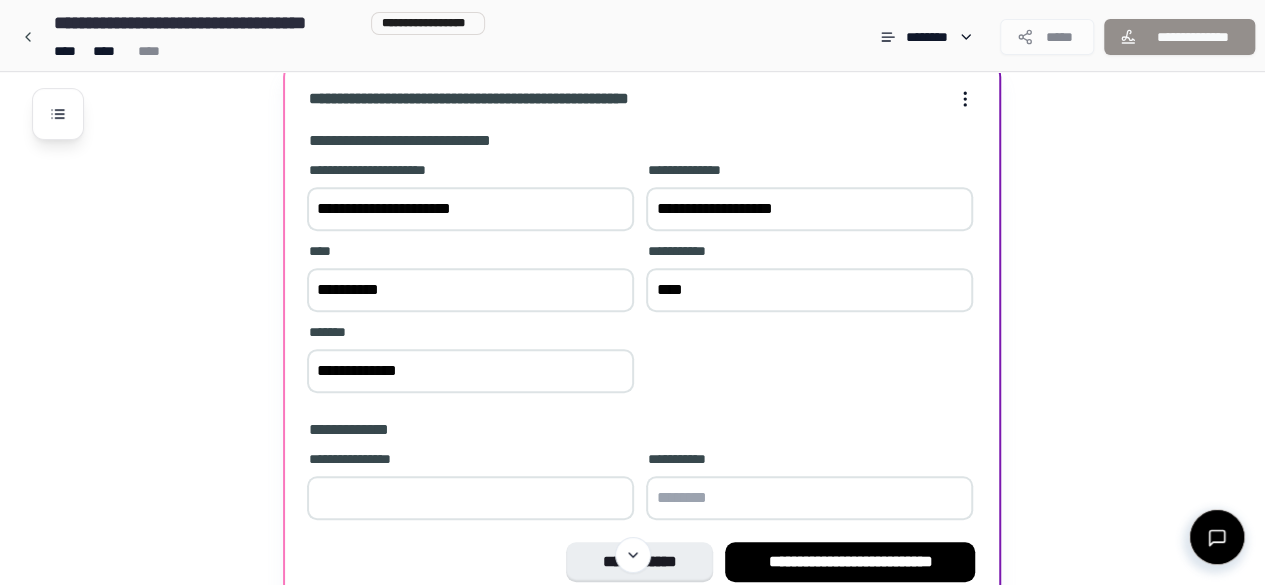 type on "**********" 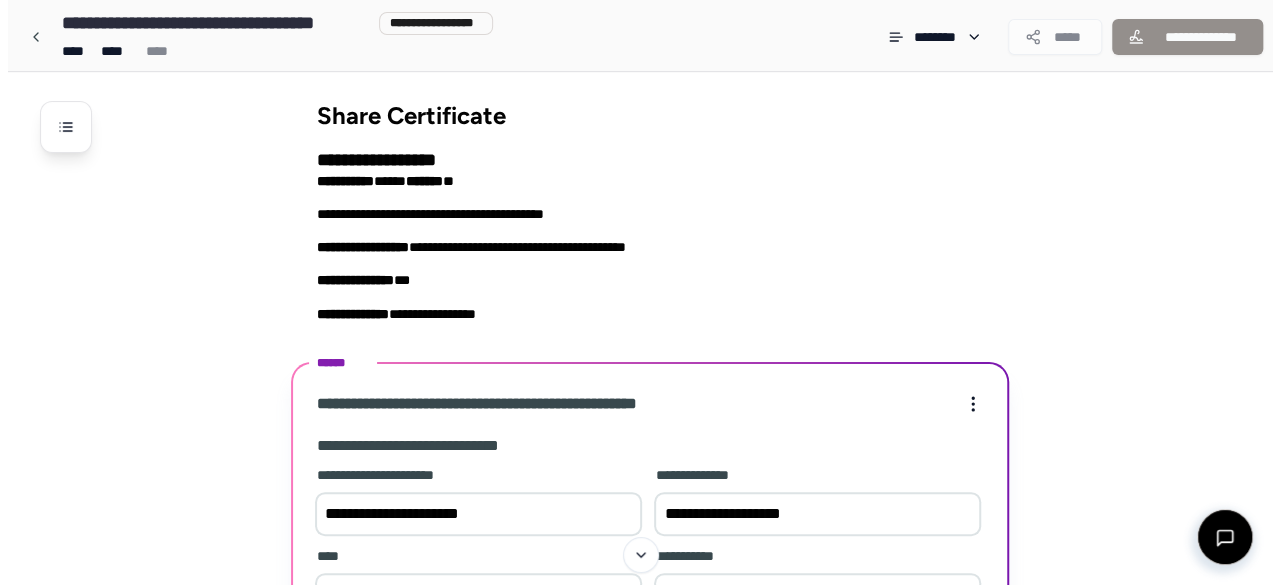 scroll, scrollTop: 0, scrollLeft: 0, axis: both 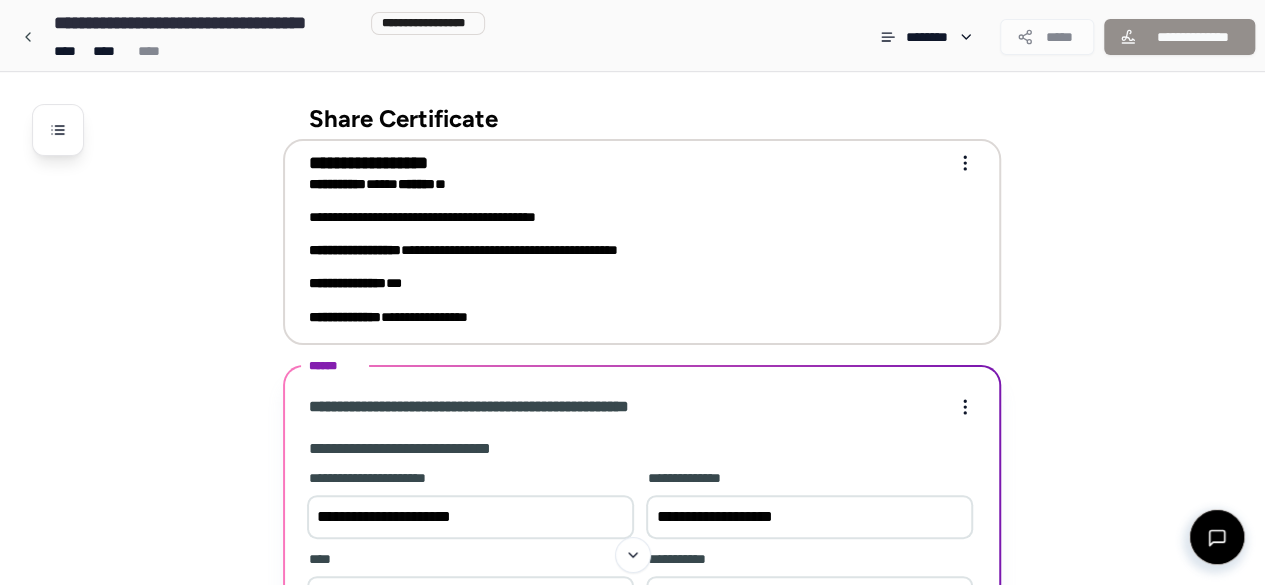 type on "**" 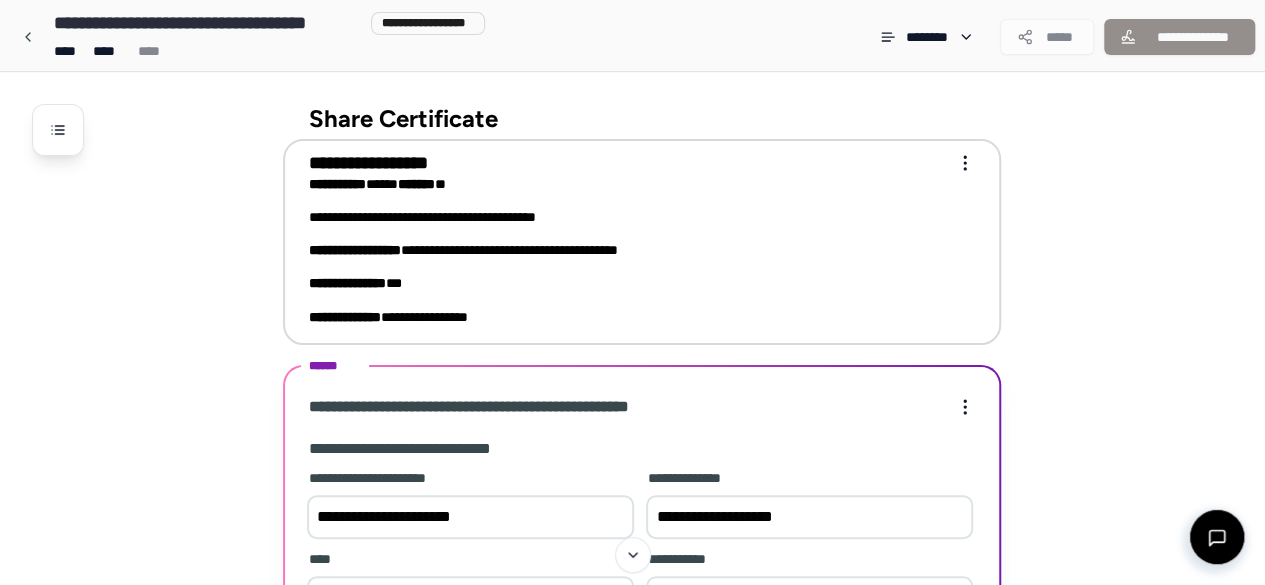 click on "**********" at bounding box center [628, 240] 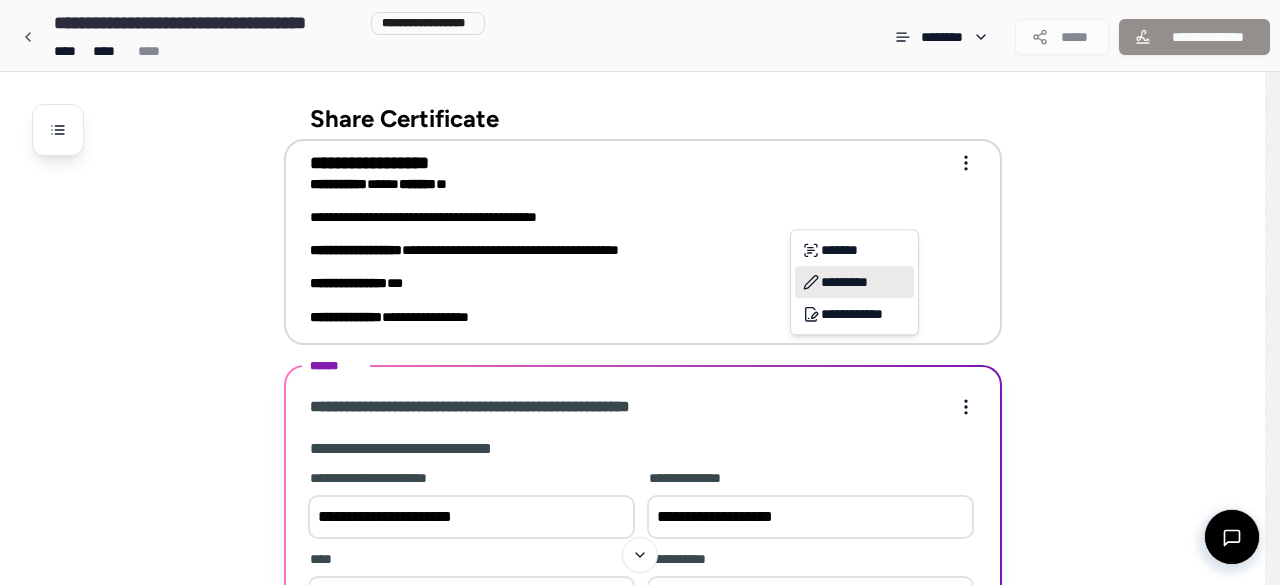 click on "*********" at bounding box center (854, 282) 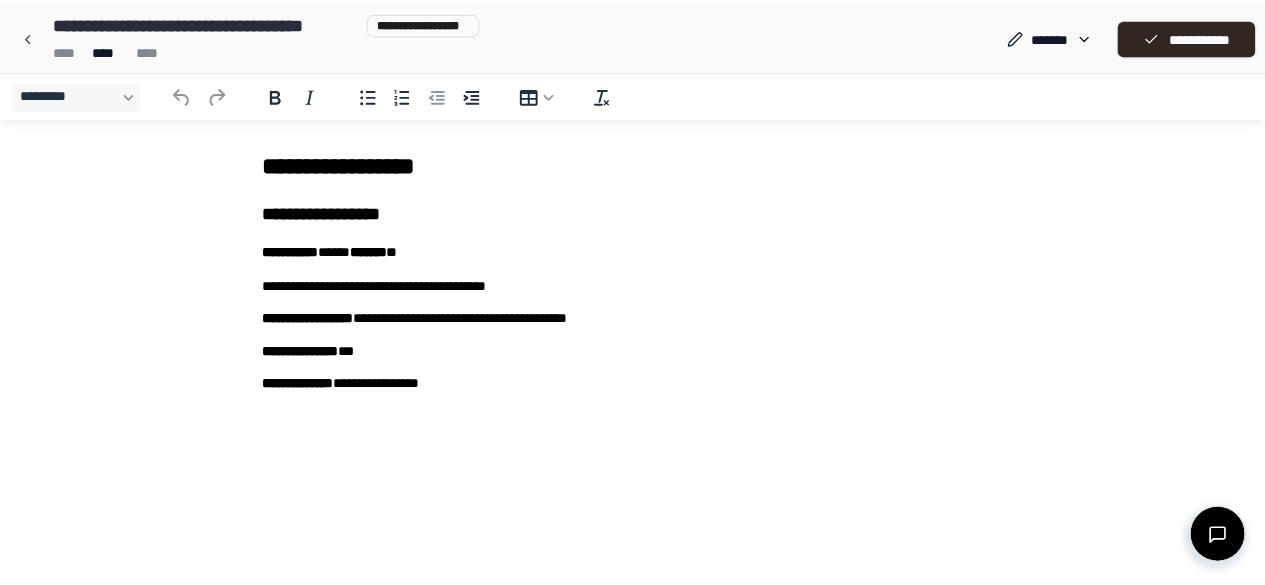 scroll, scrollTop: 0, scrollLeft: 0, axis: both 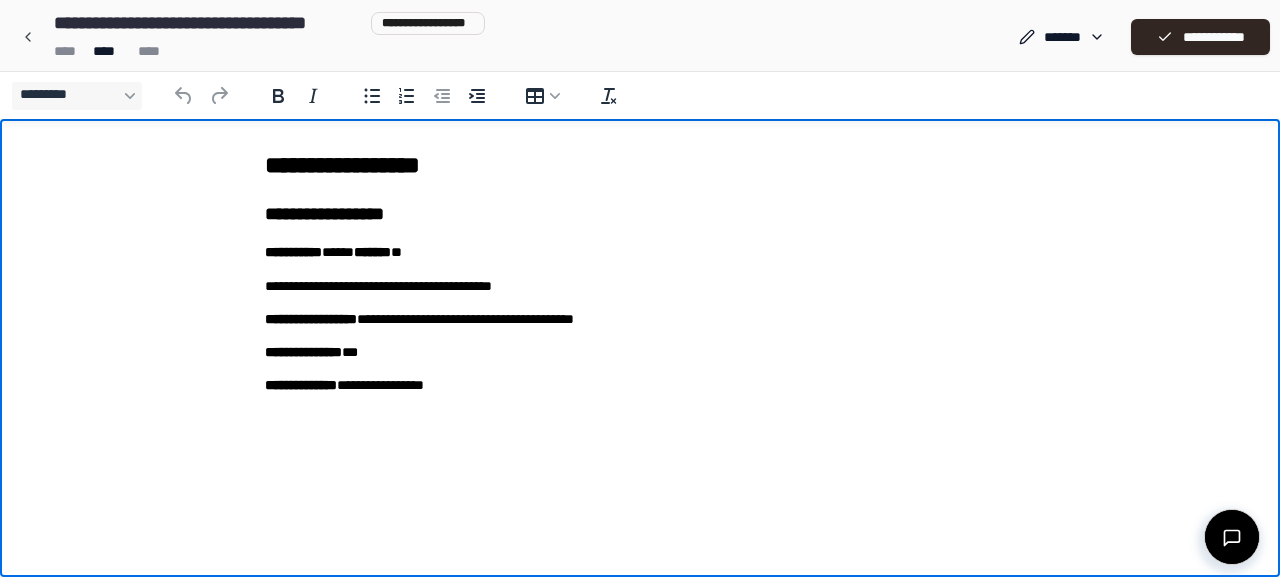 click on "**********" at bounding box center (640, 319) 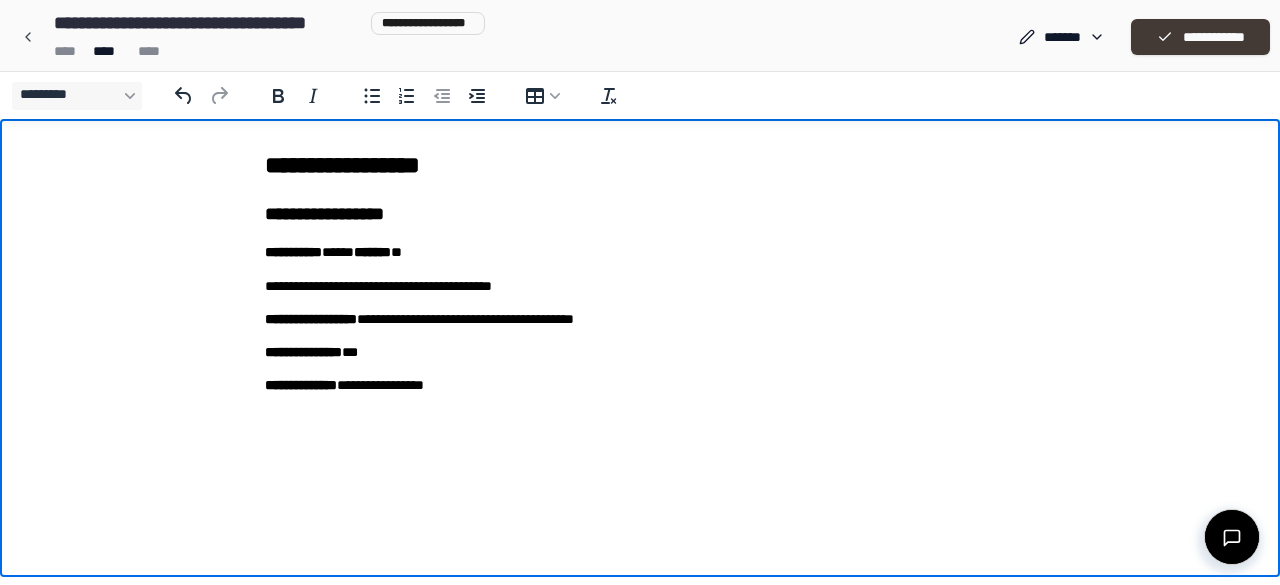 click on "**********" at bounding box center (1200, 37) 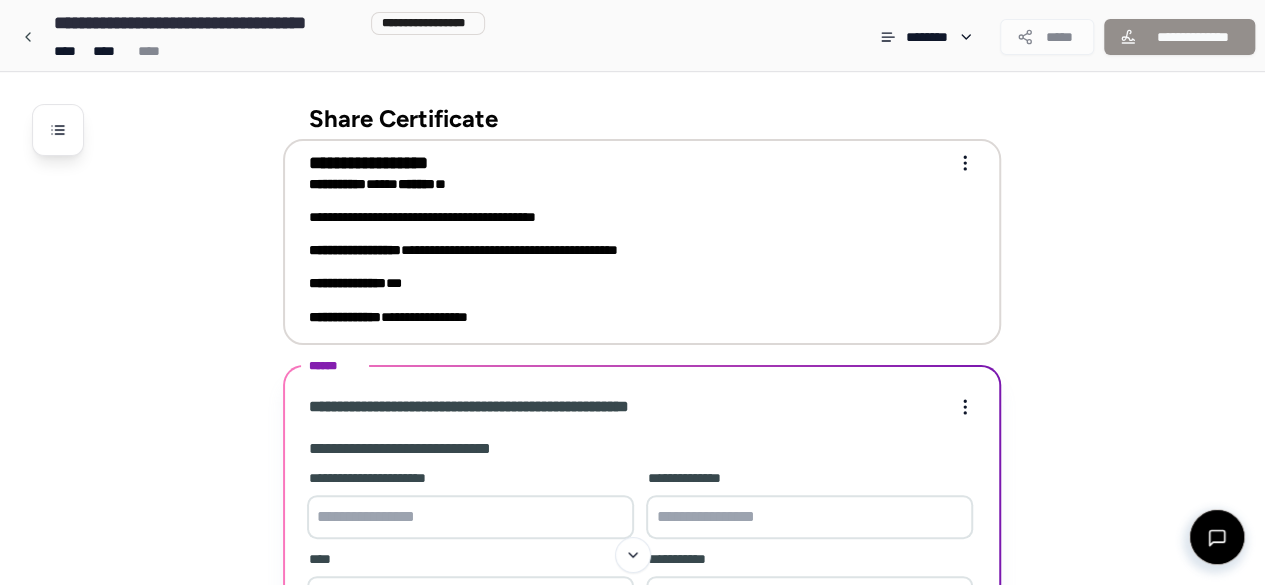 scroll, scrollTop: 300, scrollLeft: 0, axis: vertical 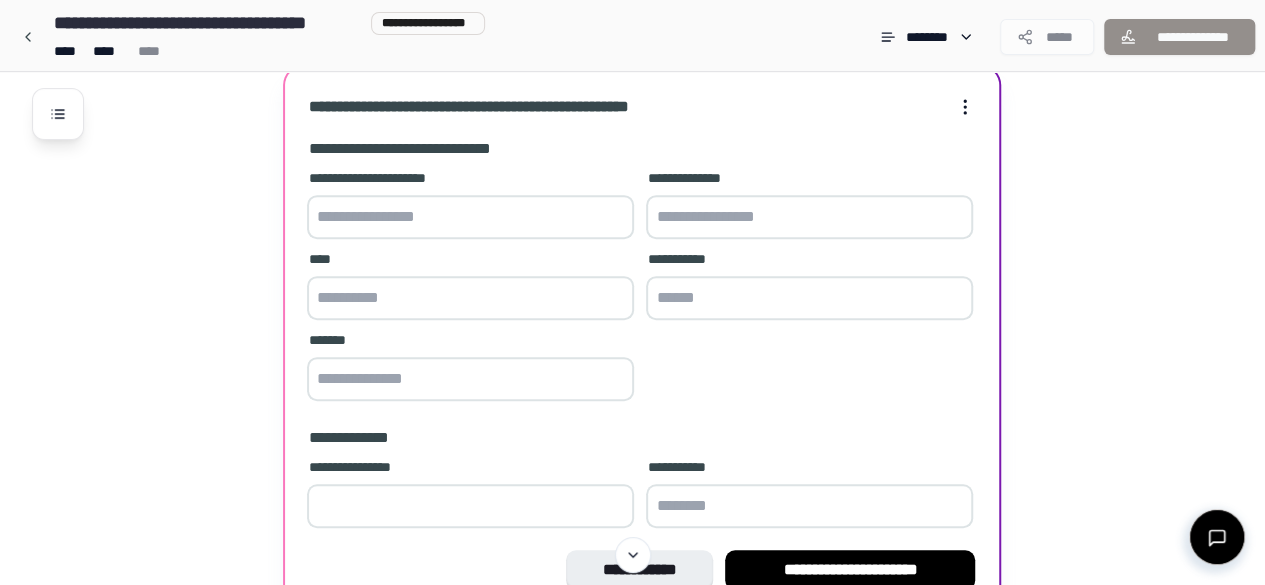click at bounding box center (470, 217) 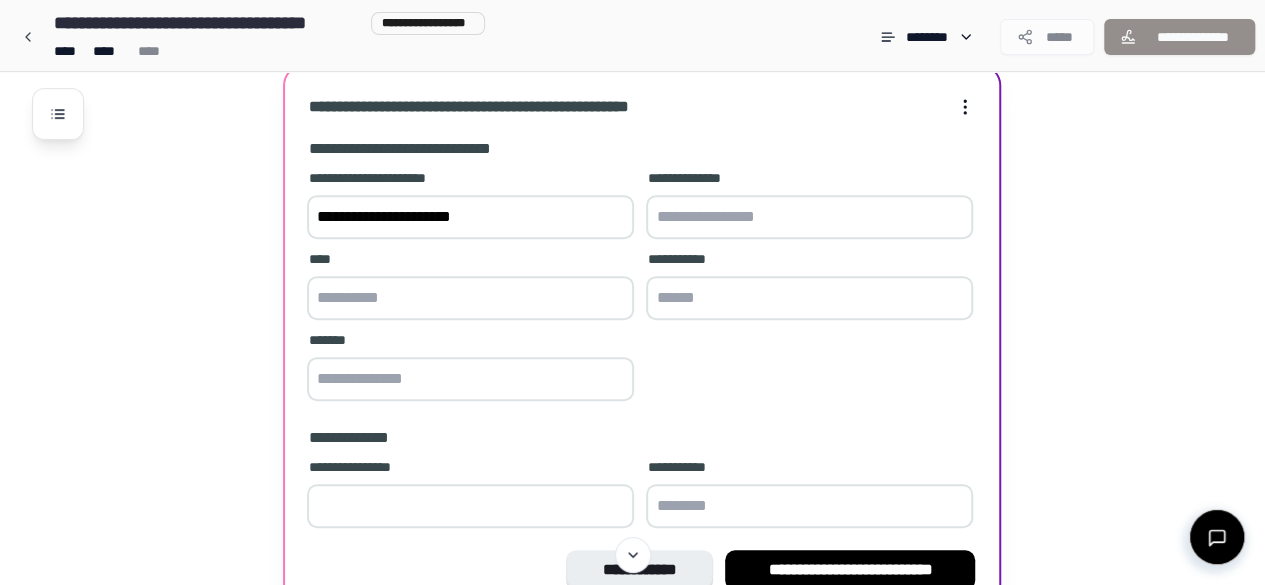 type on "**********" 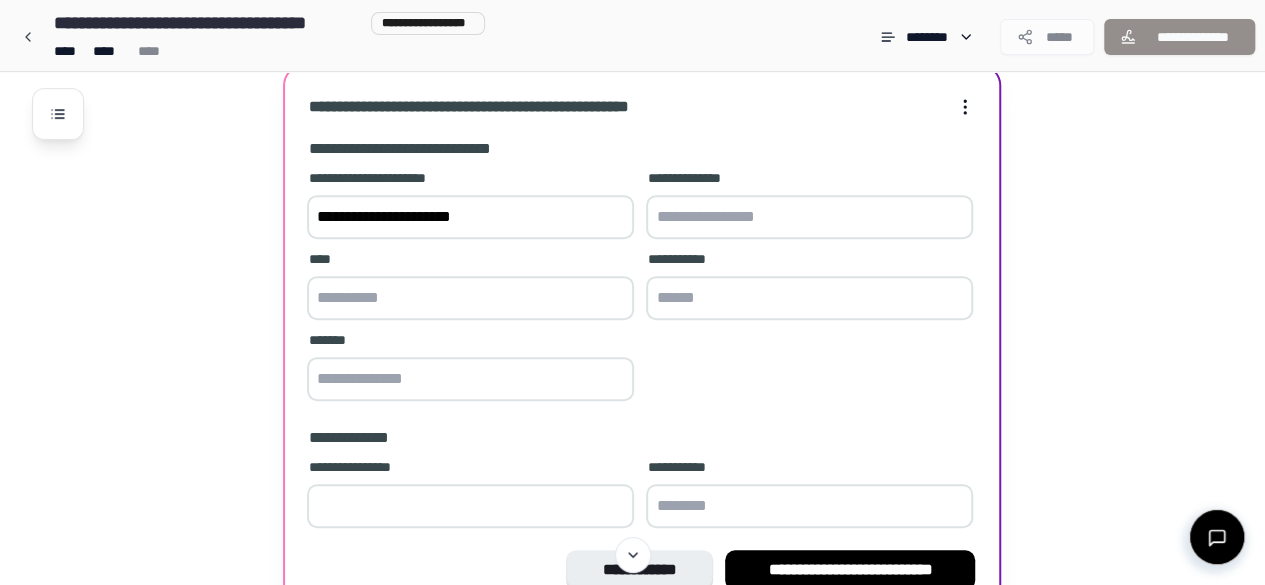 click at bounding box center (809, 217) 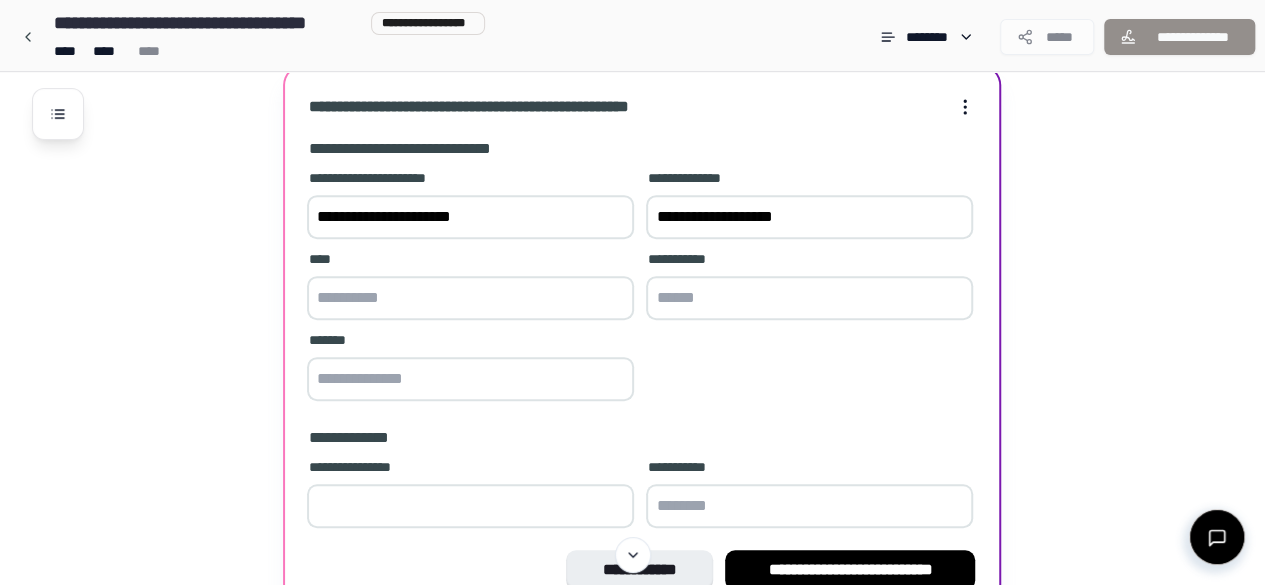 type on "**********" 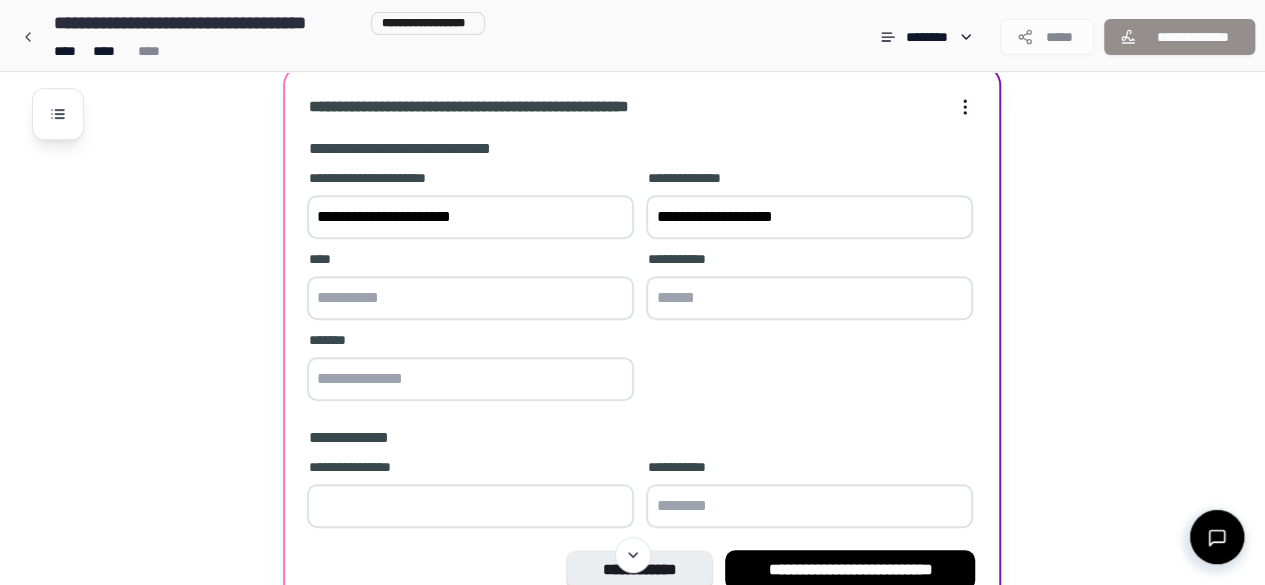 click at bounding box center [470, 298] 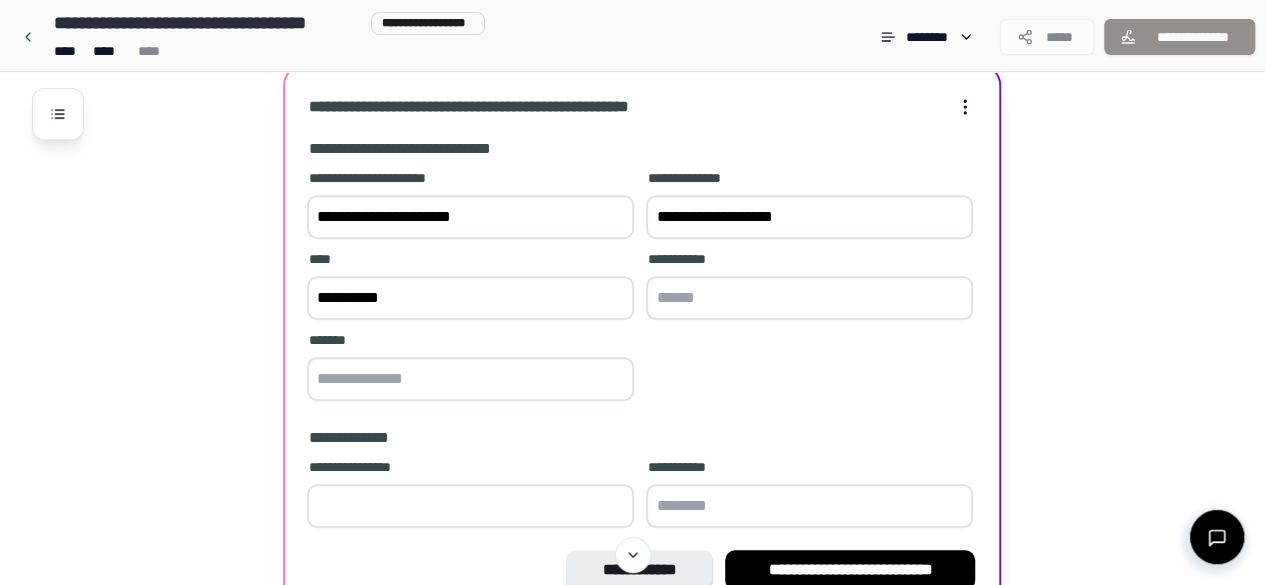 type on "**********" 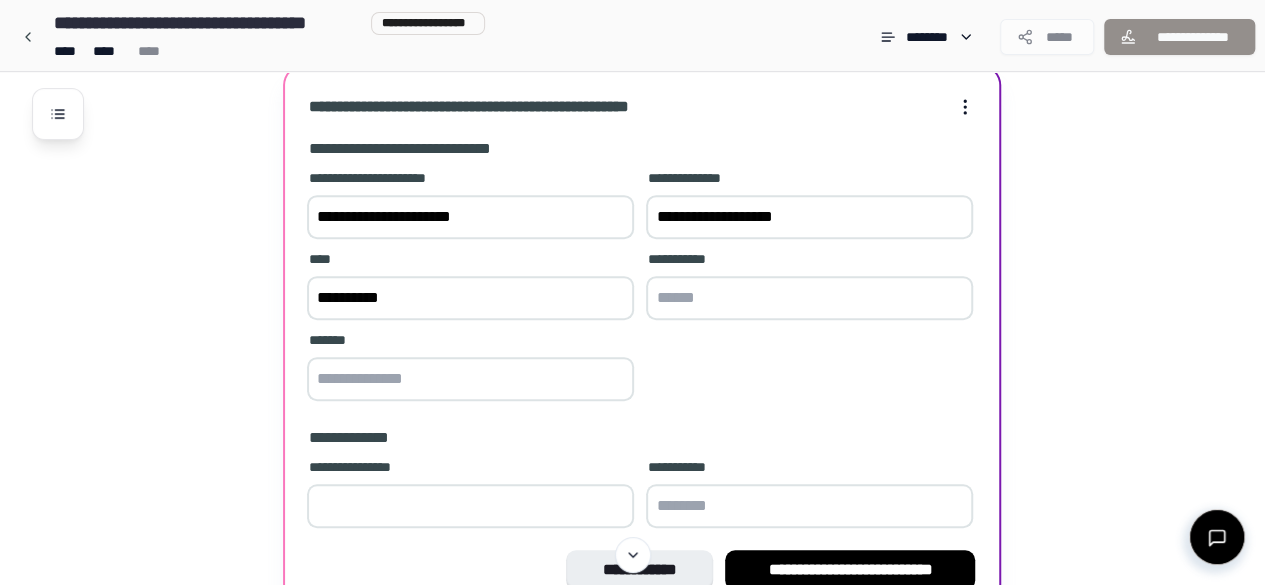 click at bounding box center [809, 298] 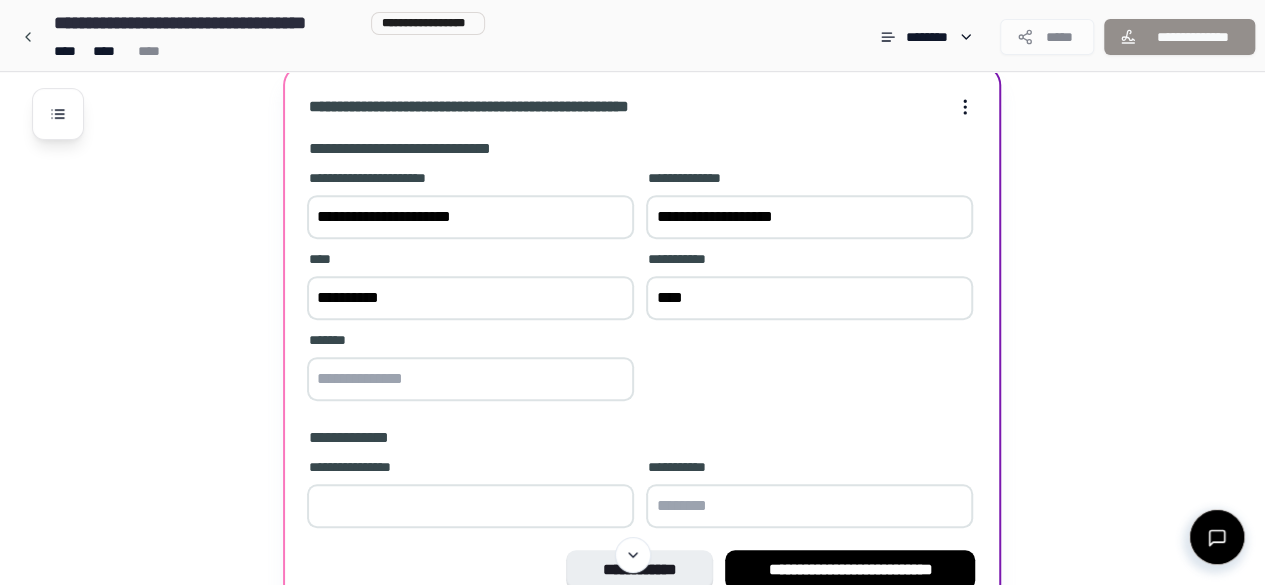type on "****" 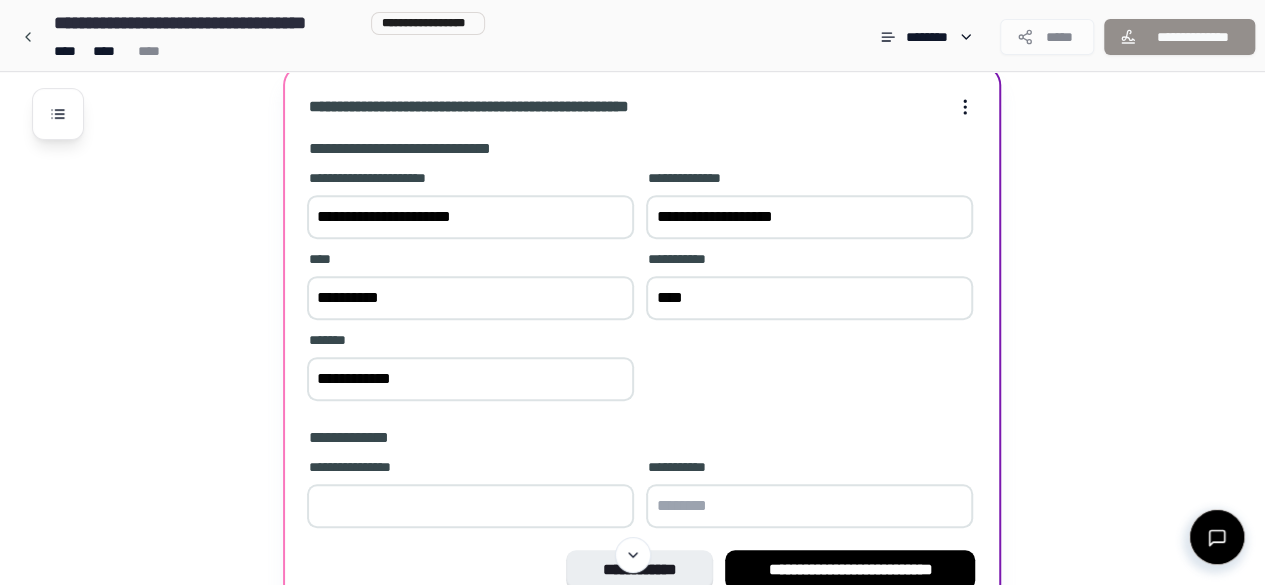 type on "**********" 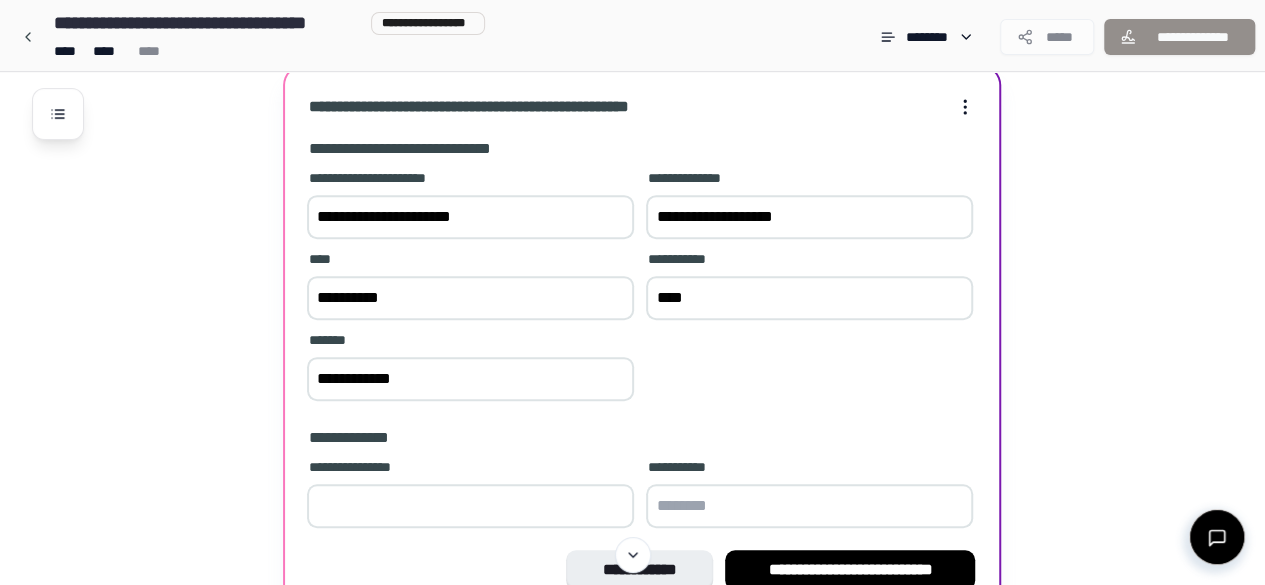 click at bounding box center [470, 506] 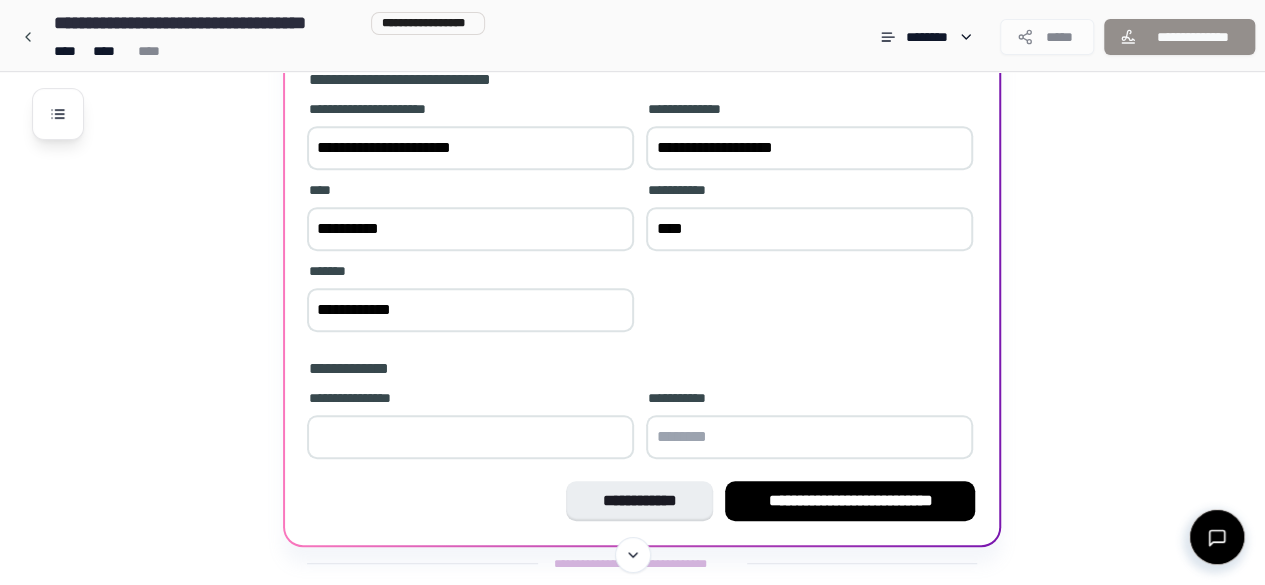 scroll, scrollTop: 408, scrollLeft: 0, axis: vertical 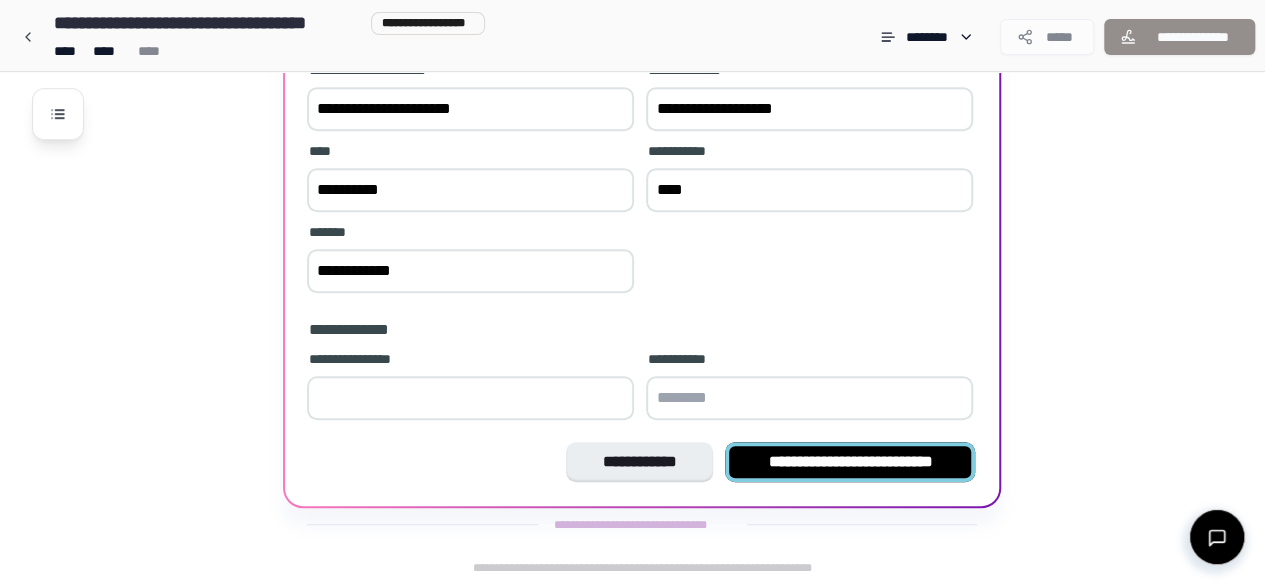 type on "**" 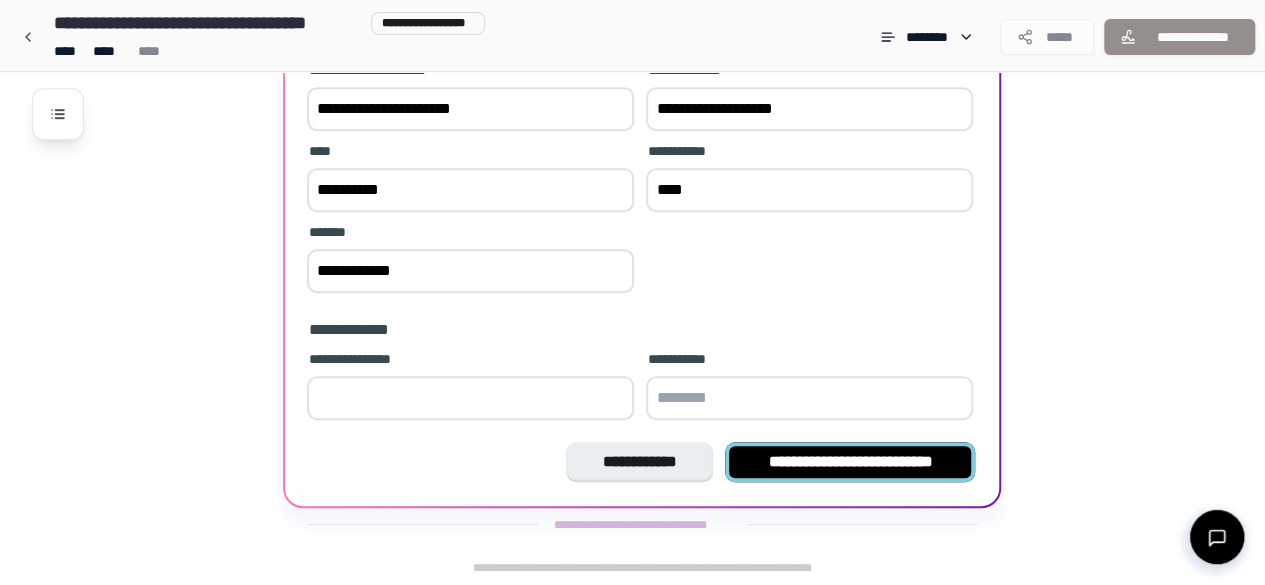 click on "**********" at bounding box center [850, 462] 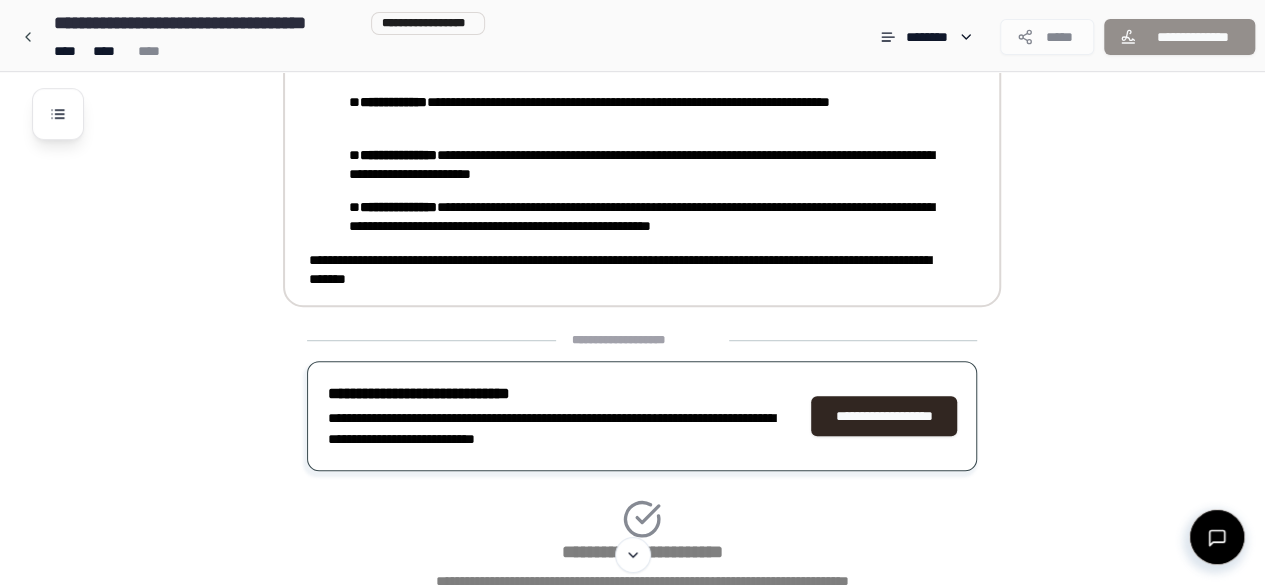 scroll, scrollTop: 582, scrollLeft: 0, axis: vertical 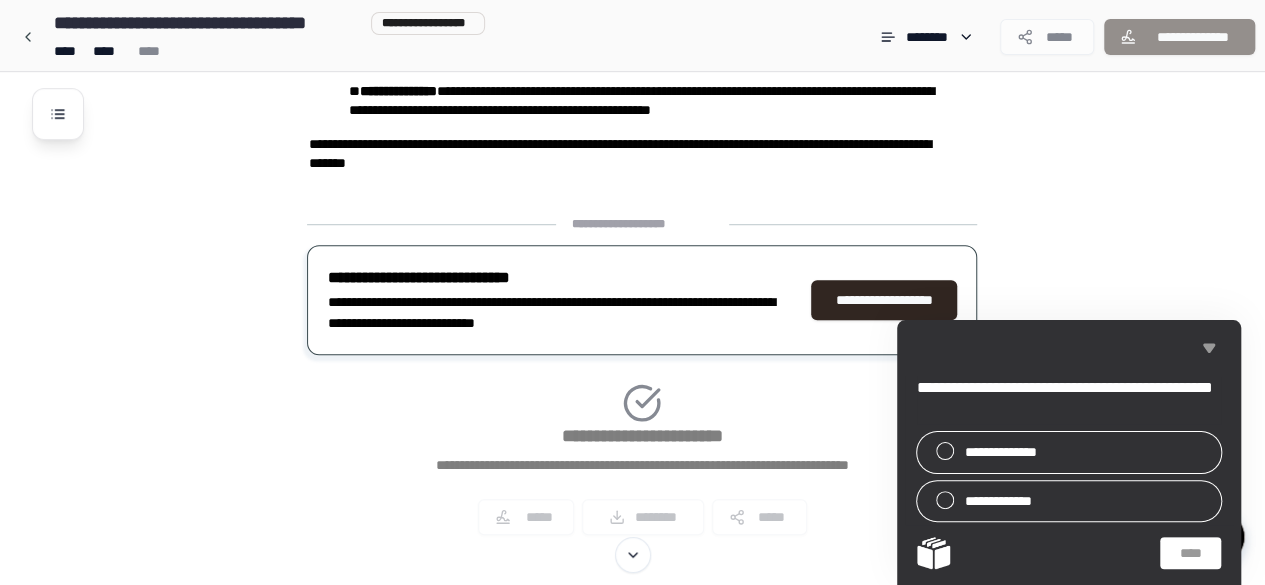 click 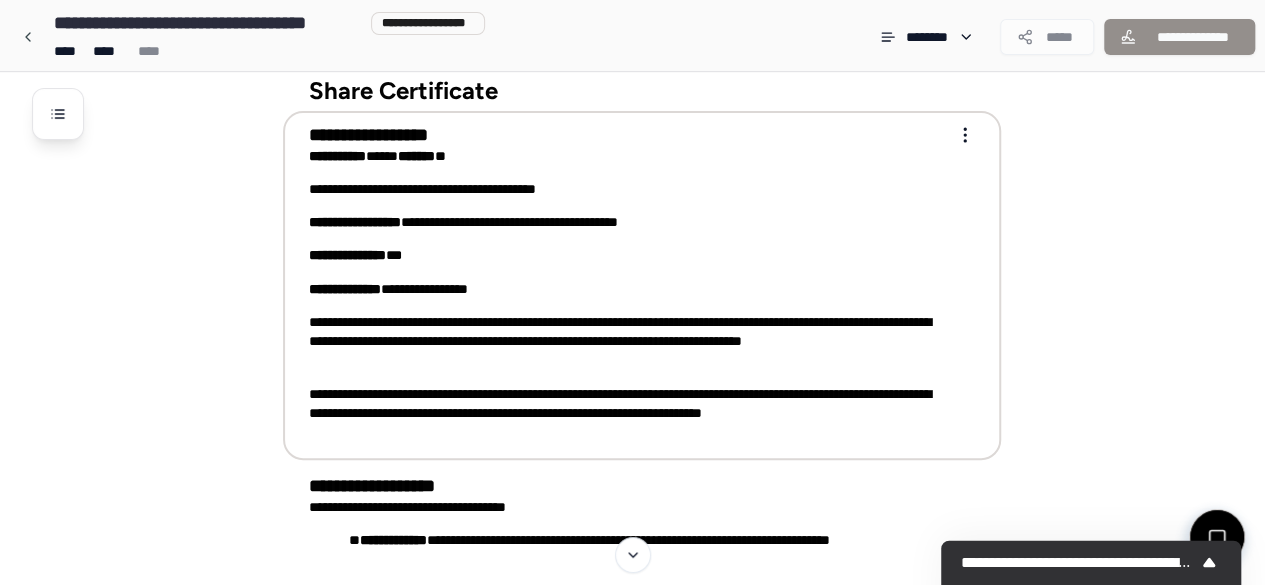 scroll, scrollTop: 0, scrollLeft: 0, axis: both 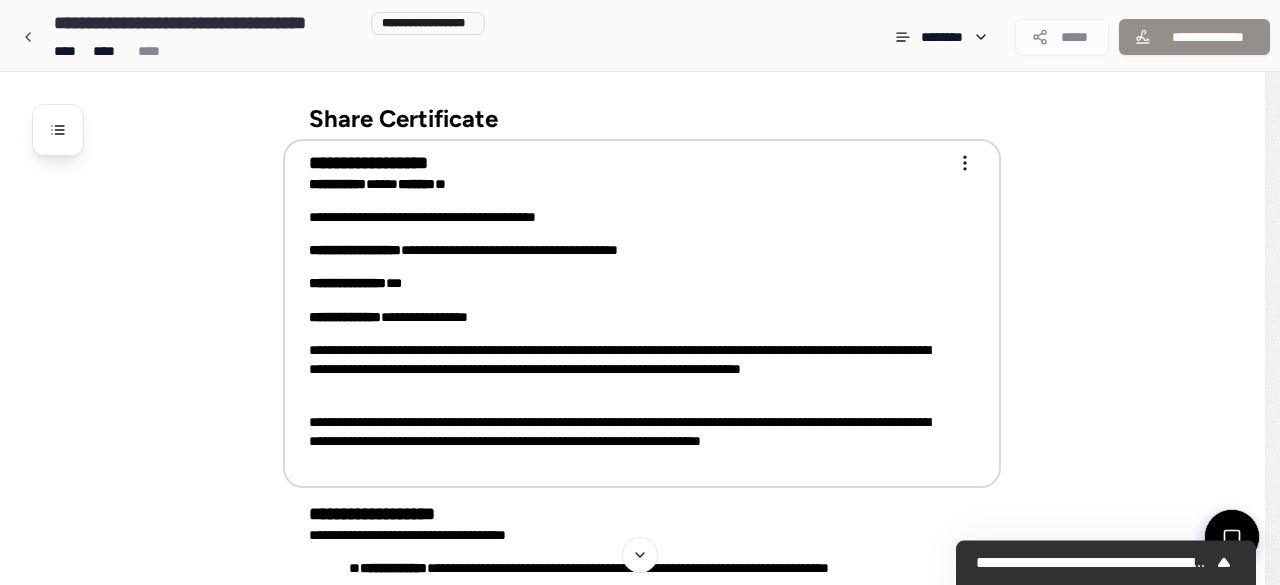 click on "**********" at bounding box center (632, 600) 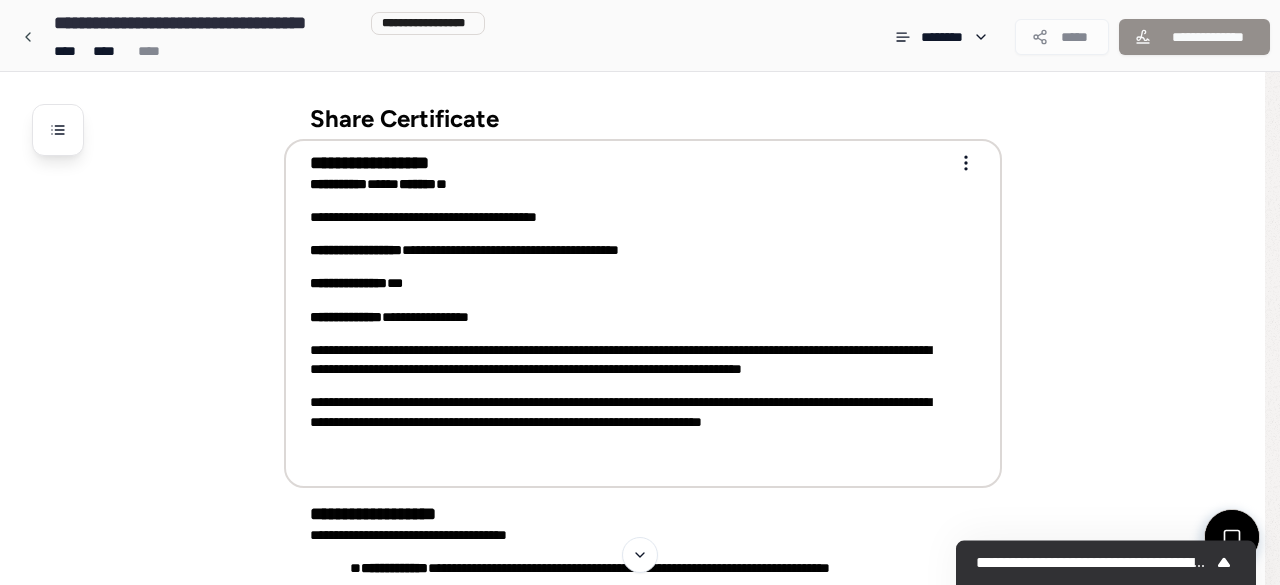 click on "**********" at bounding box center (640, 600) 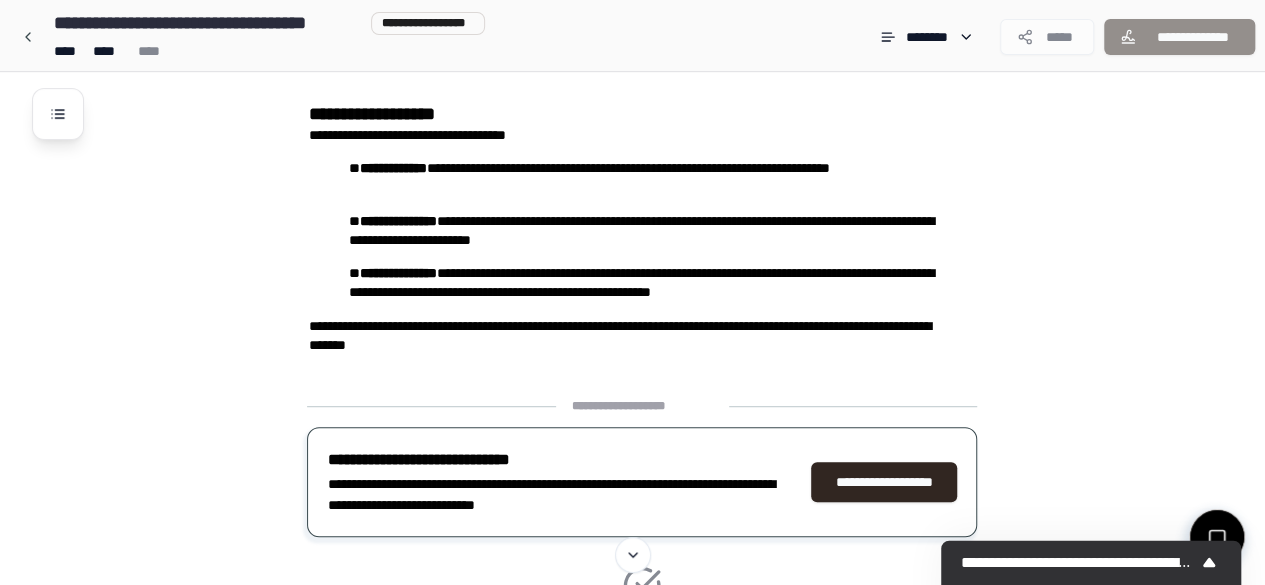 scroll, scrollTop: 615, scrollLeft: 0, axis: vertical 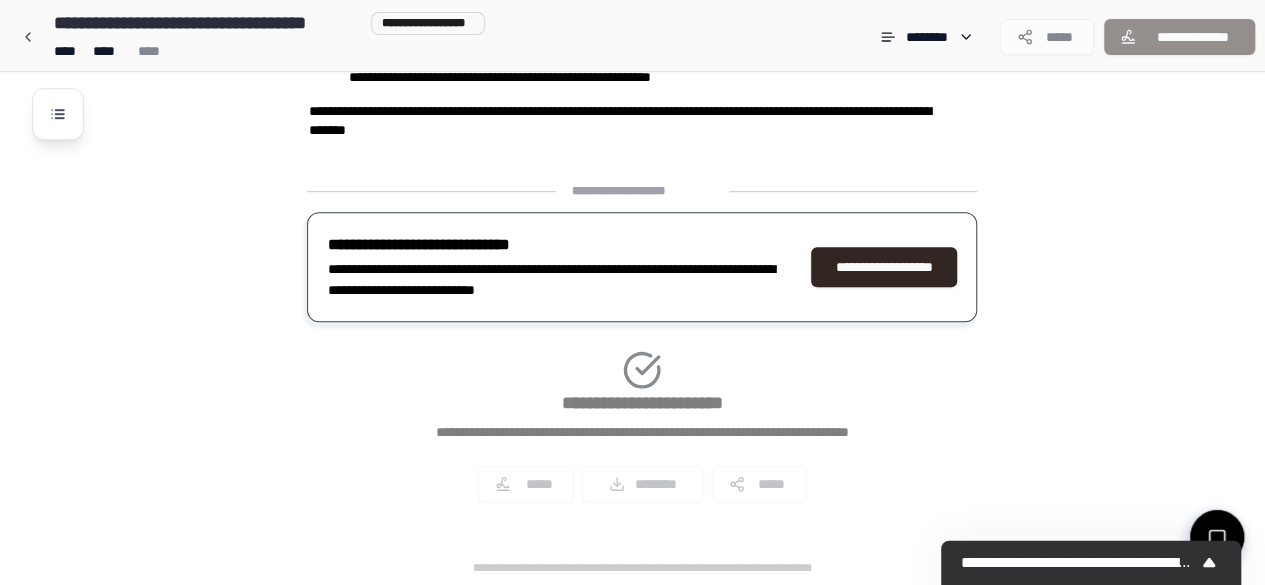 click on "**********" at bounding box center [642, 350] 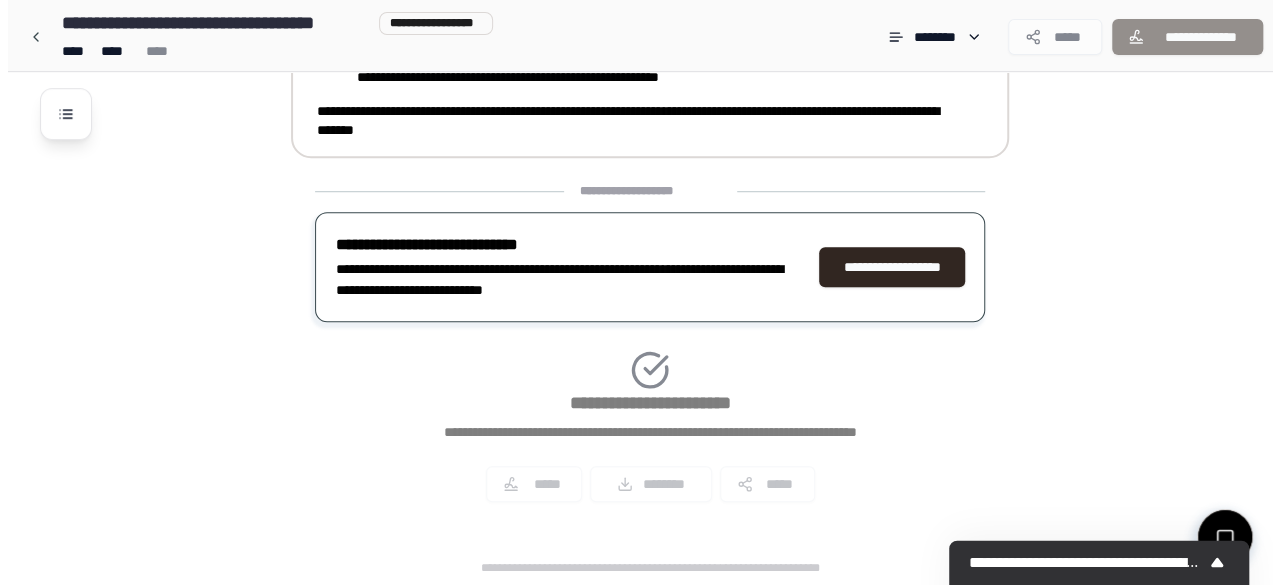 scroll, scrollTop: 0, scrollLeft: 0, axis: both 